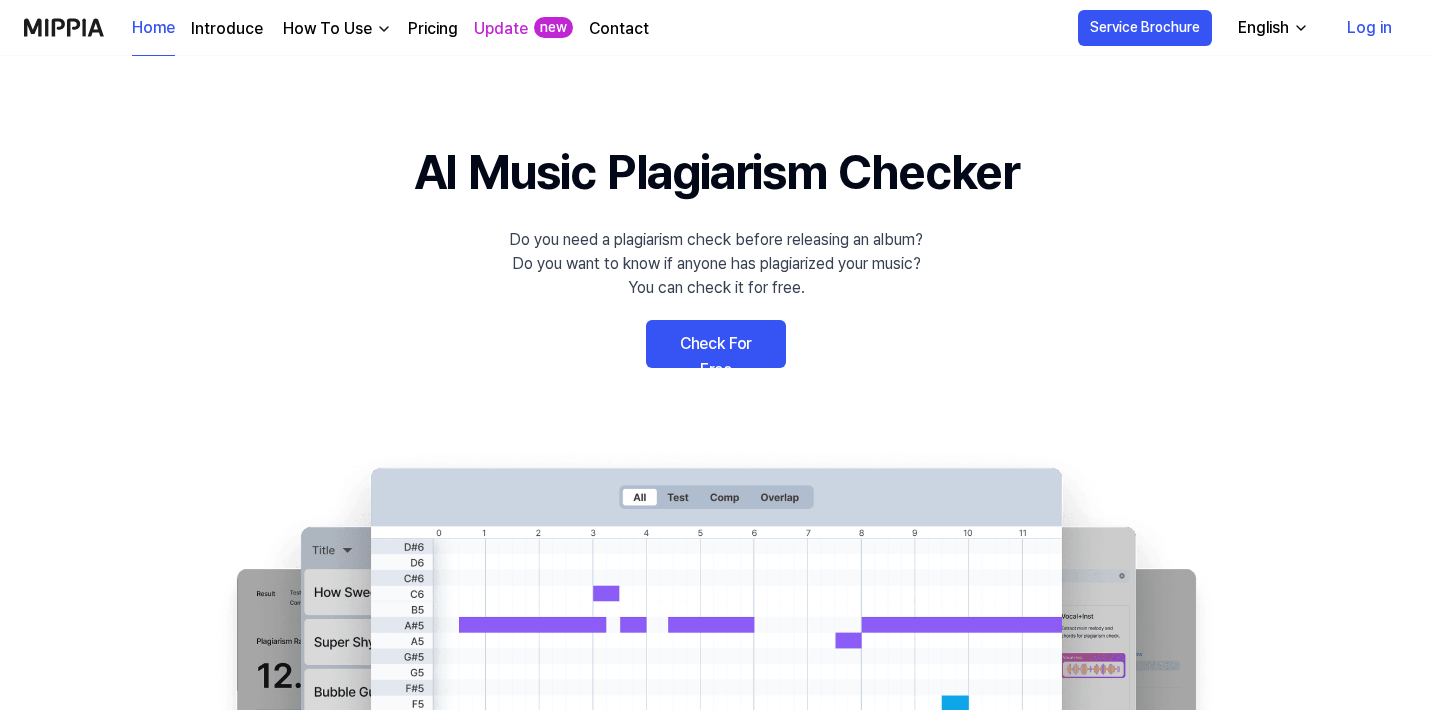 scroll, scrollTop: 0, scrollLeft: 0, axis: both 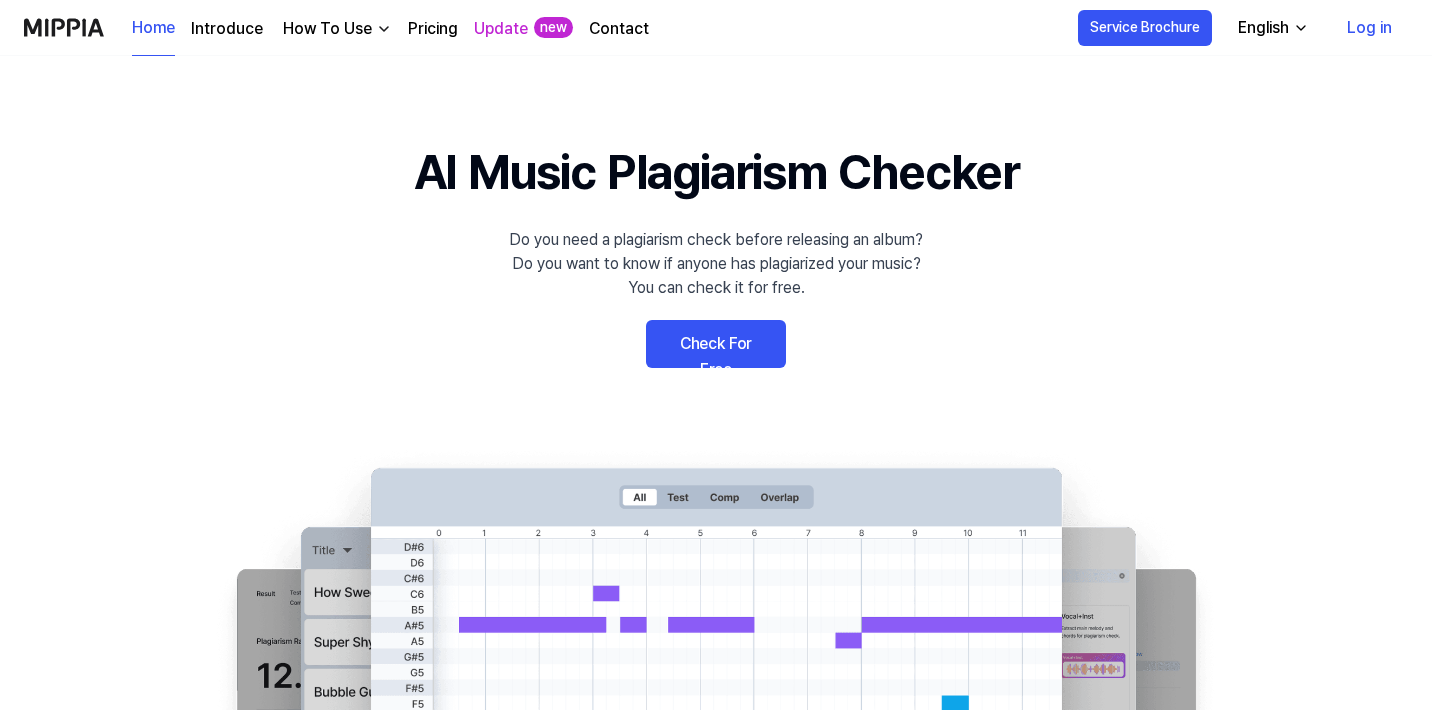 click on "Check For Free" at bounding box center [716, 344] 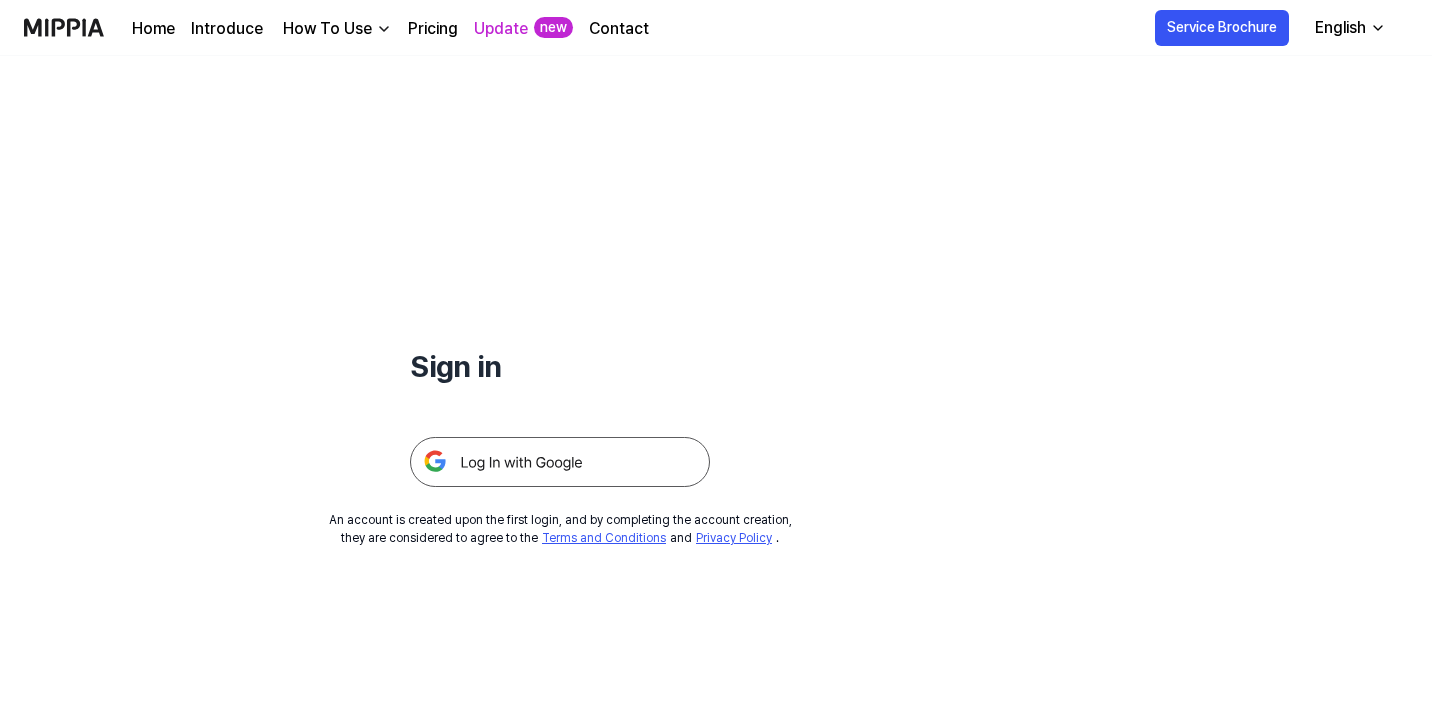 click at bounding box center [560, 462] 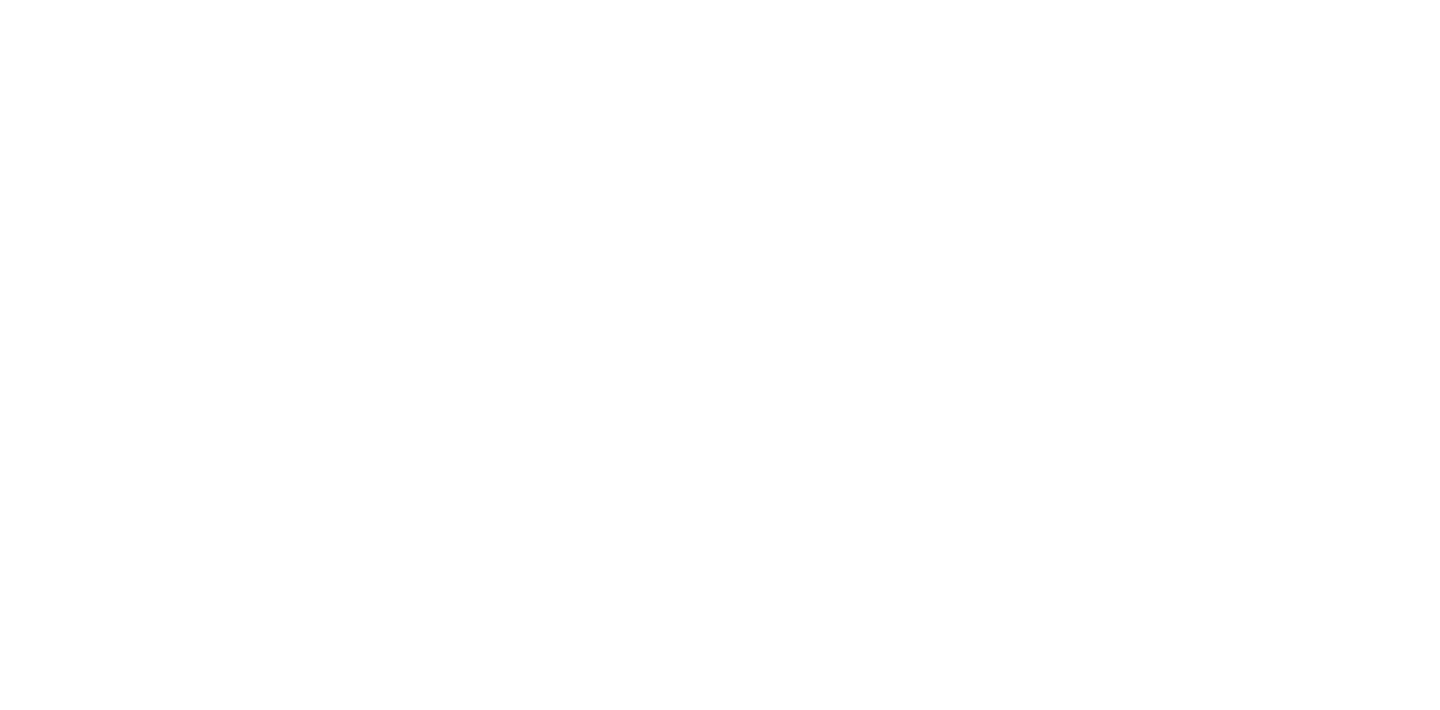 scroll, scrollTop: 0, scrollLeft: 0, axis: both 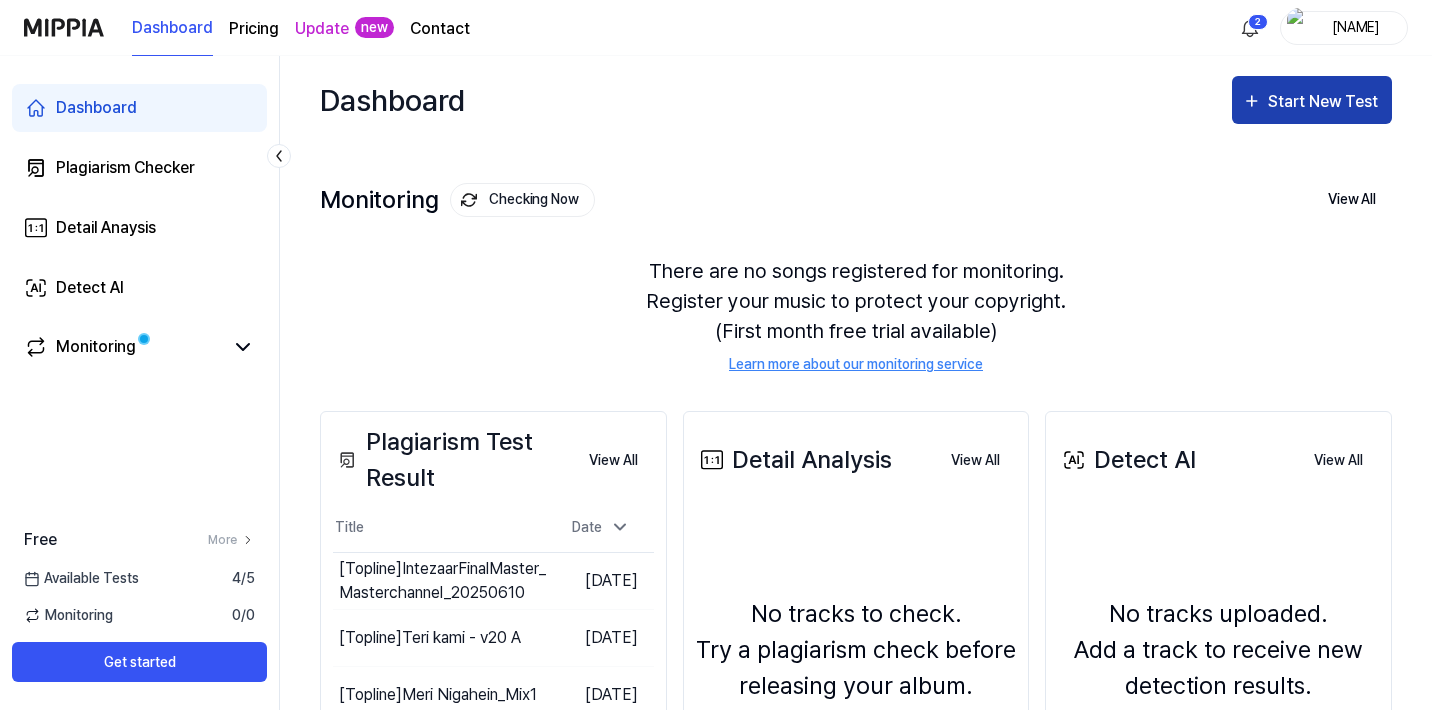 click on "Start New Test" at bounding box center (1312, 102) 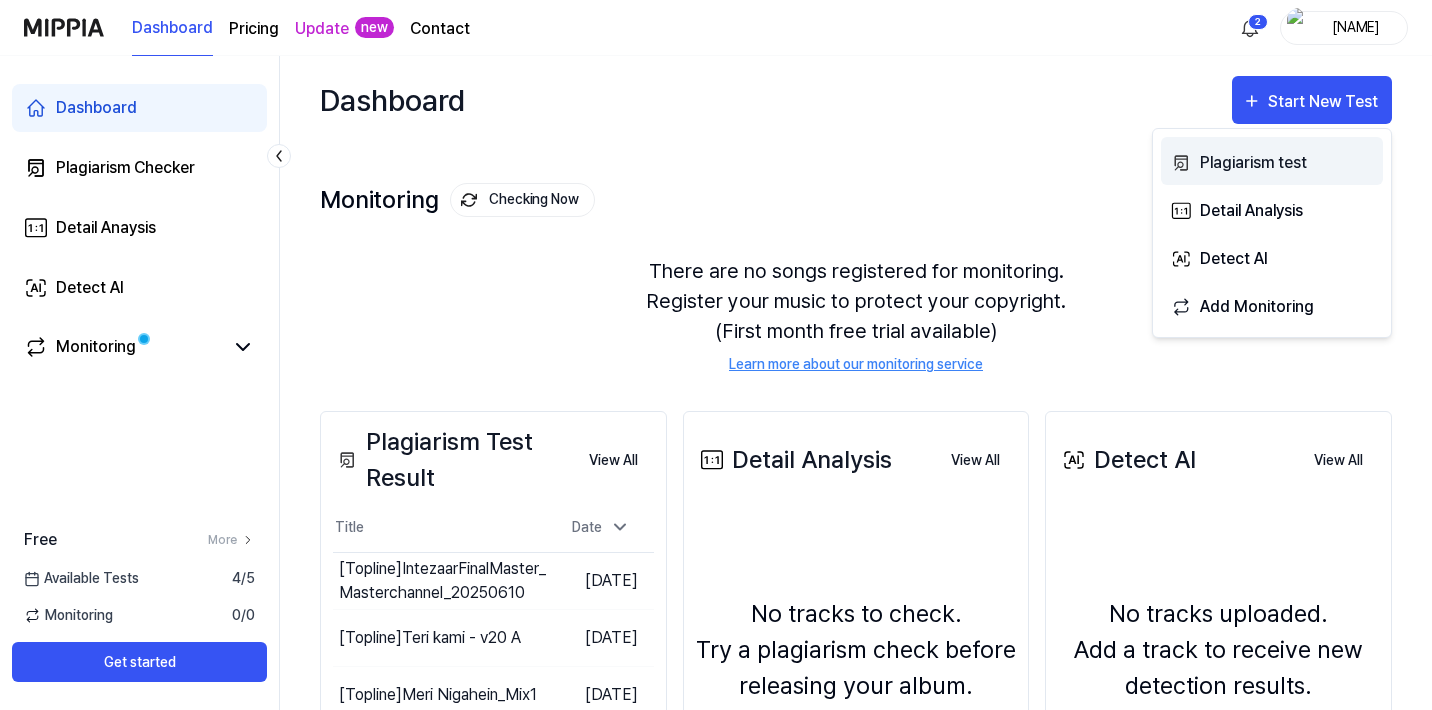 click on "Plagiarism test" at bounding box center (1287, 163) 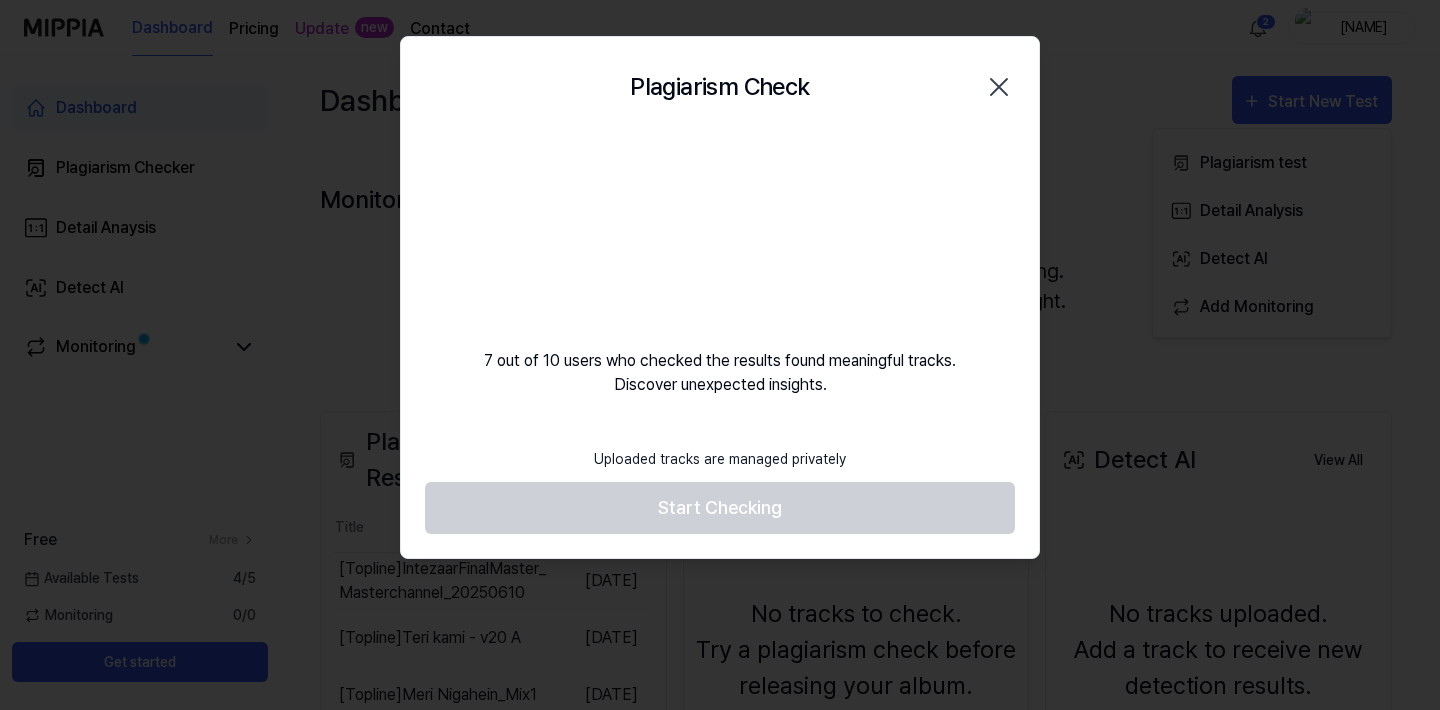 click on "Uploaded tracks are managed privately Start Checking" at bounding box center (720, 486) 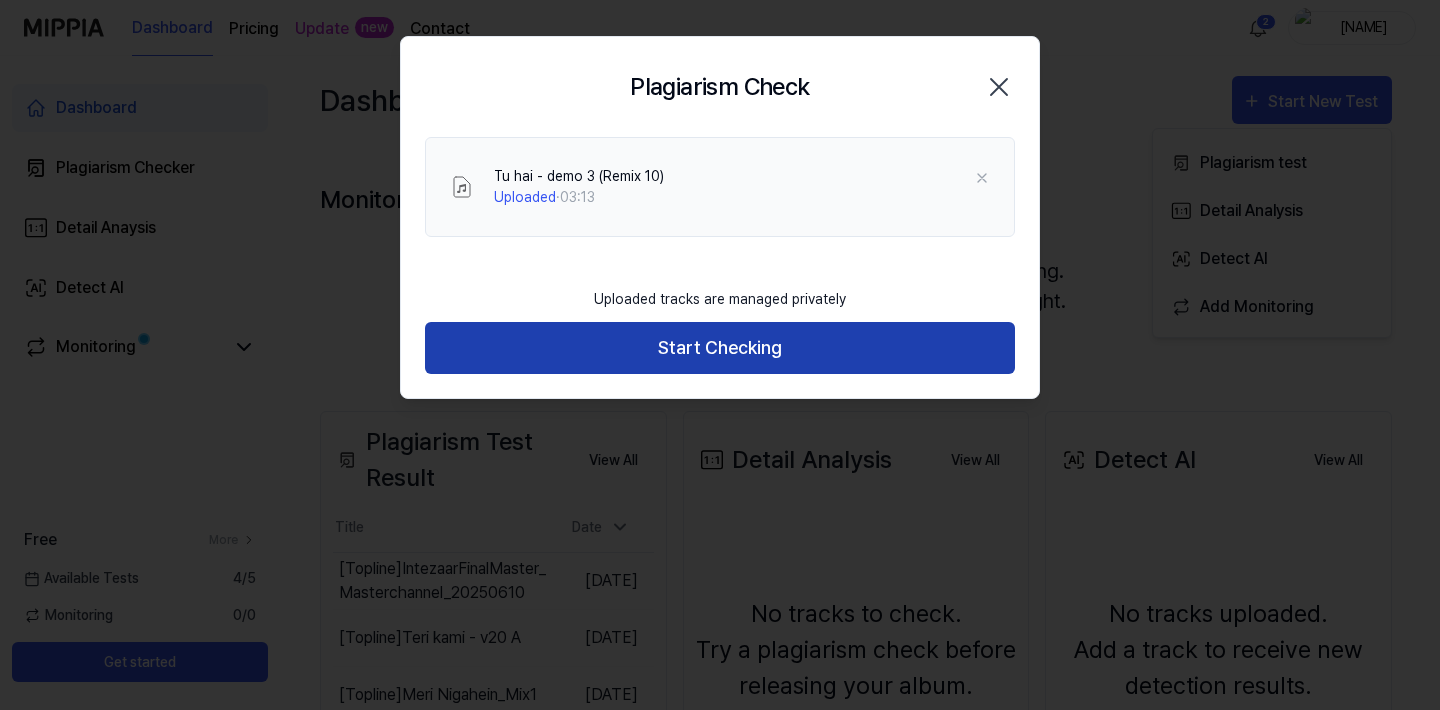 click on "Start Checking" at bounding box center (720, 348) 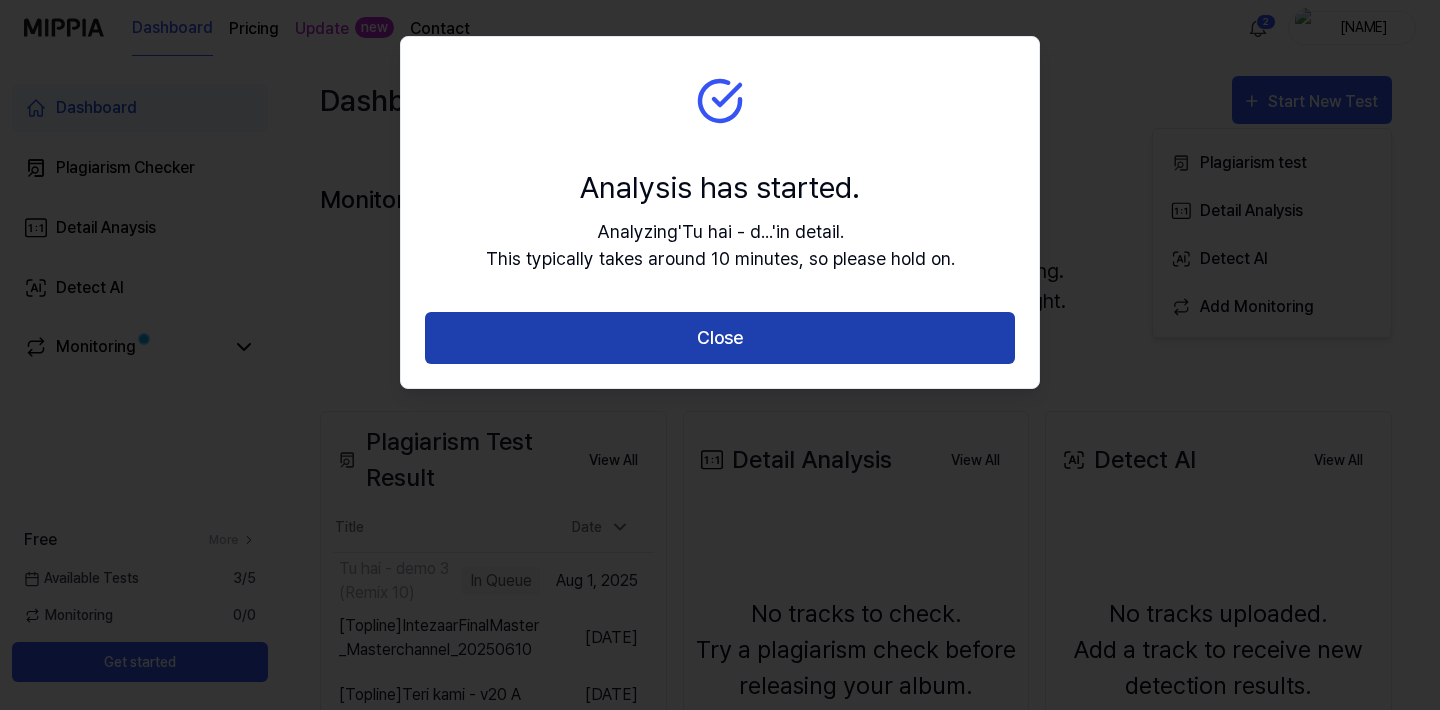 click on "Close" at bounding box center [720, 338] 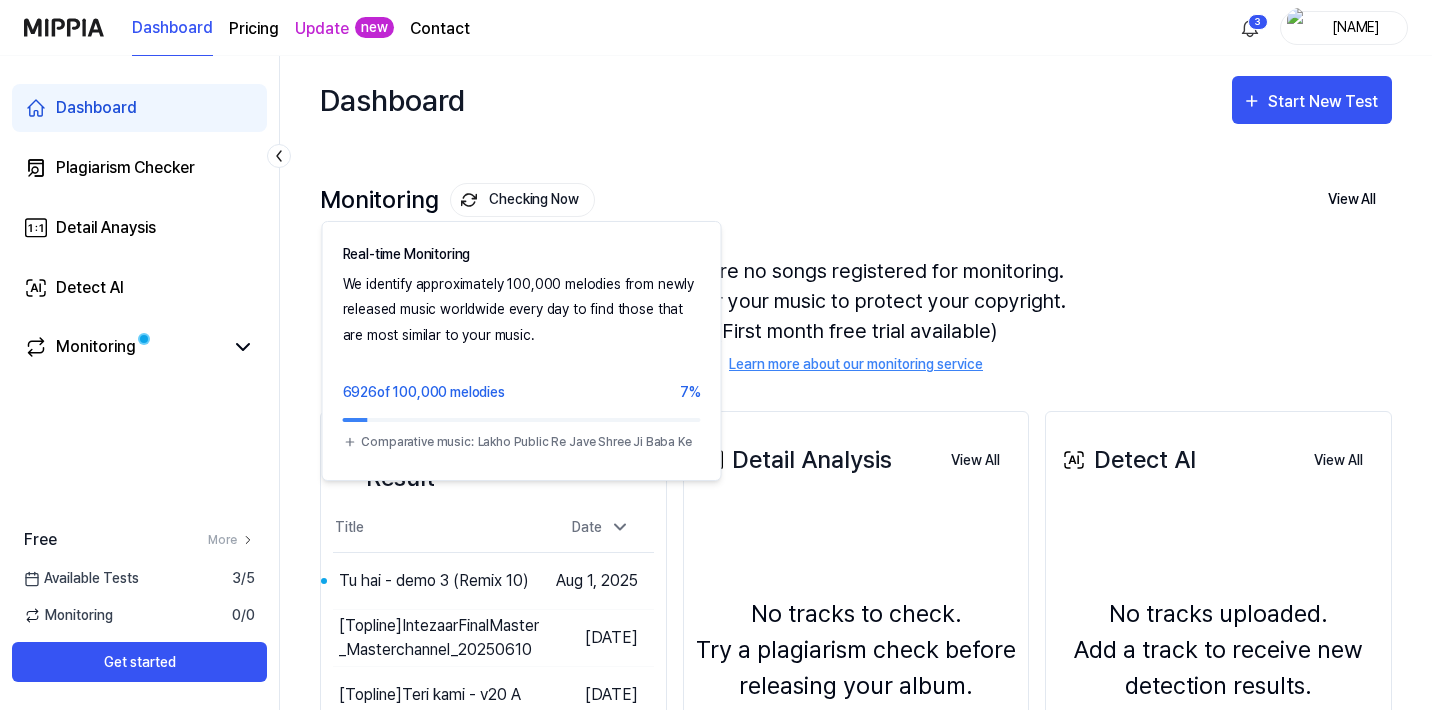 click on "Checking Now" at bounding box center (522, 200) 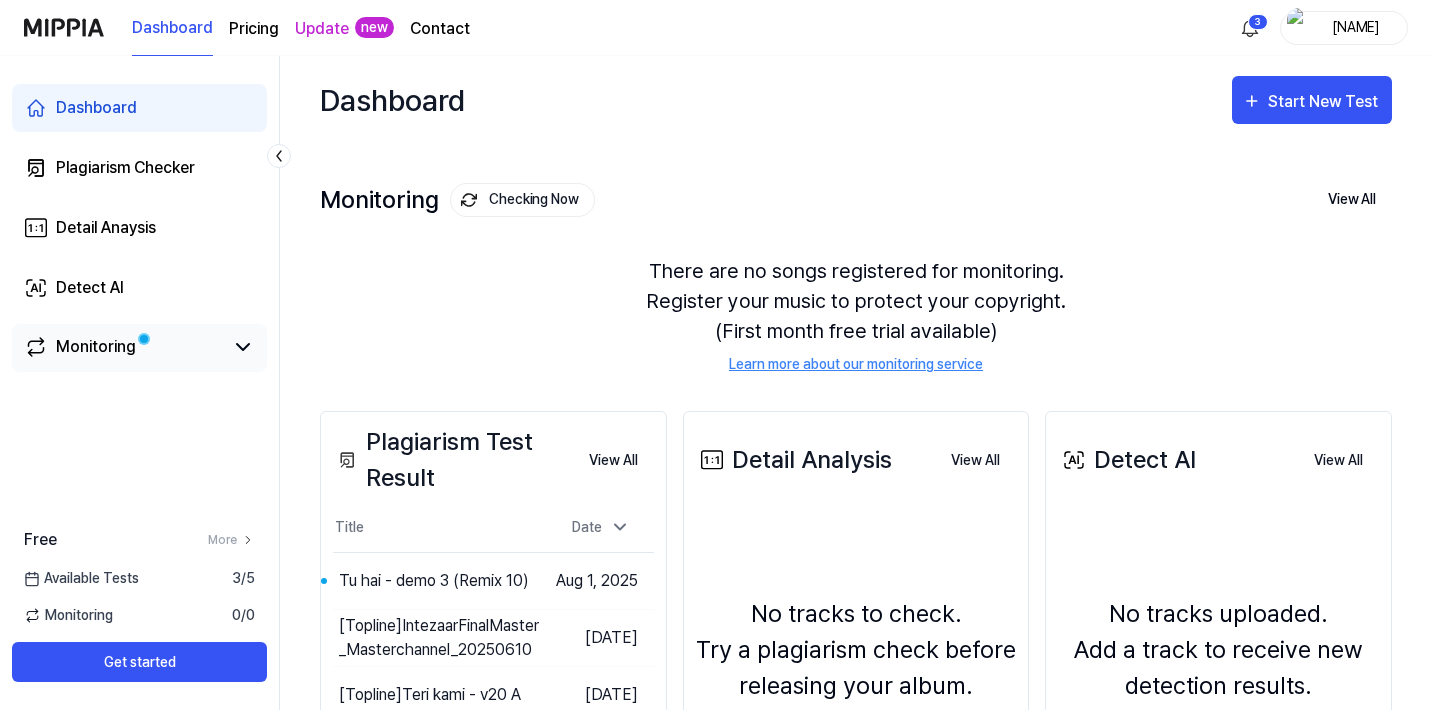 click on "Monitoring" at bounding box center [123, 347] 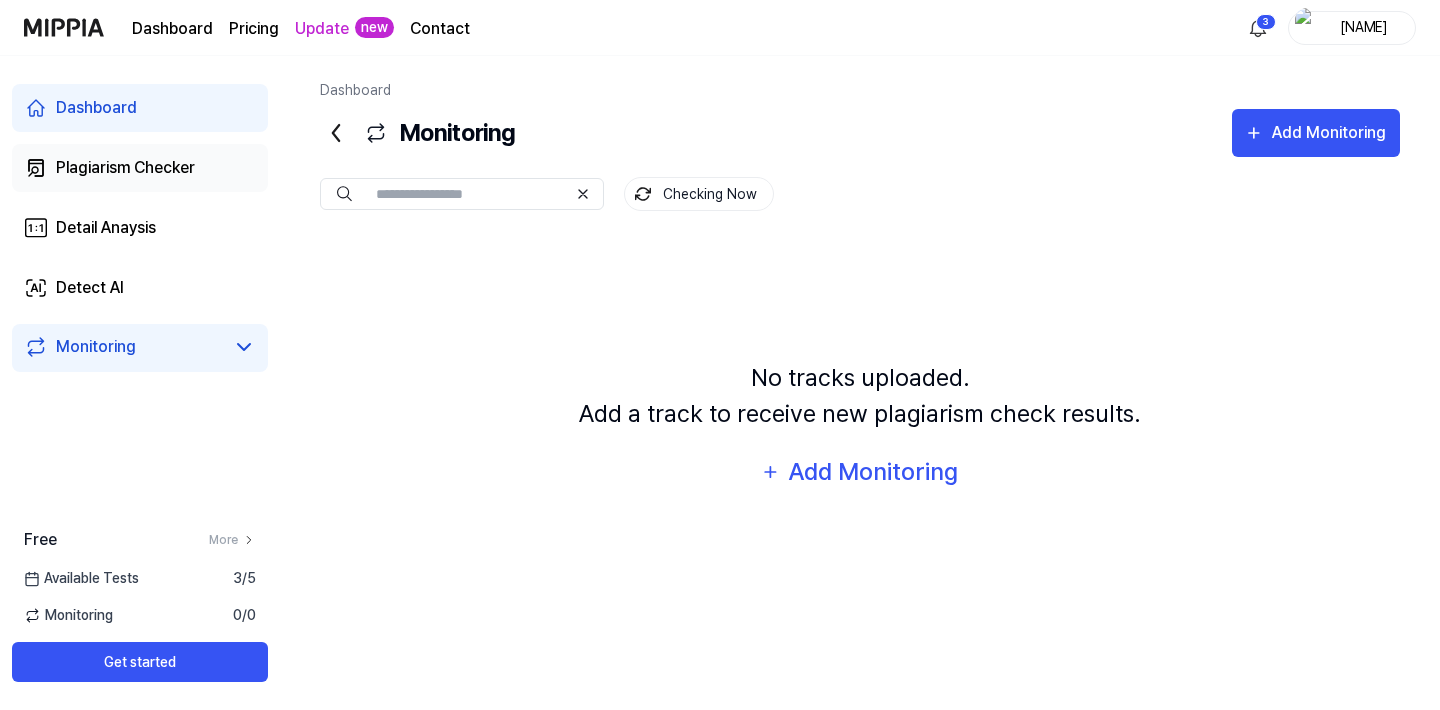 click on "Plagiarism Checker" at bounding box center (125, 168) 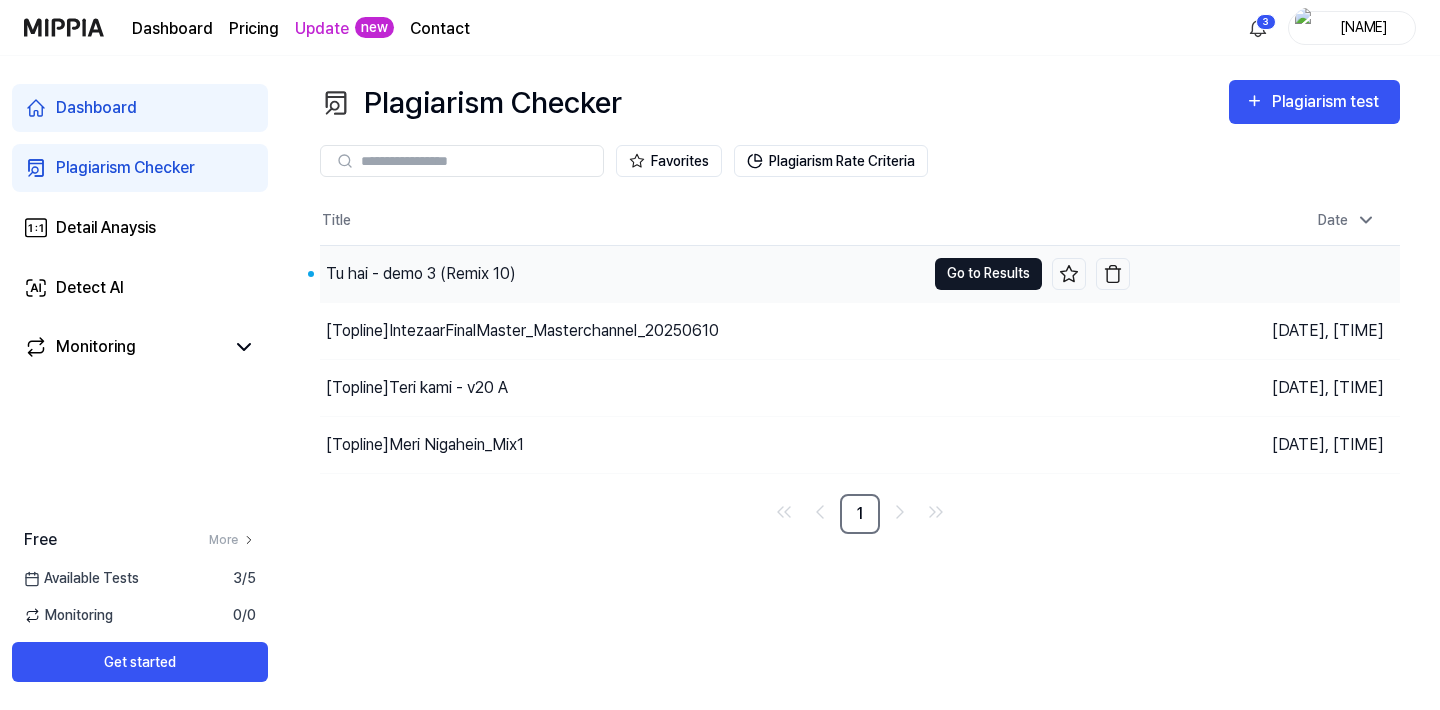 click on "Go to Results" at bounding box center [988, 274] 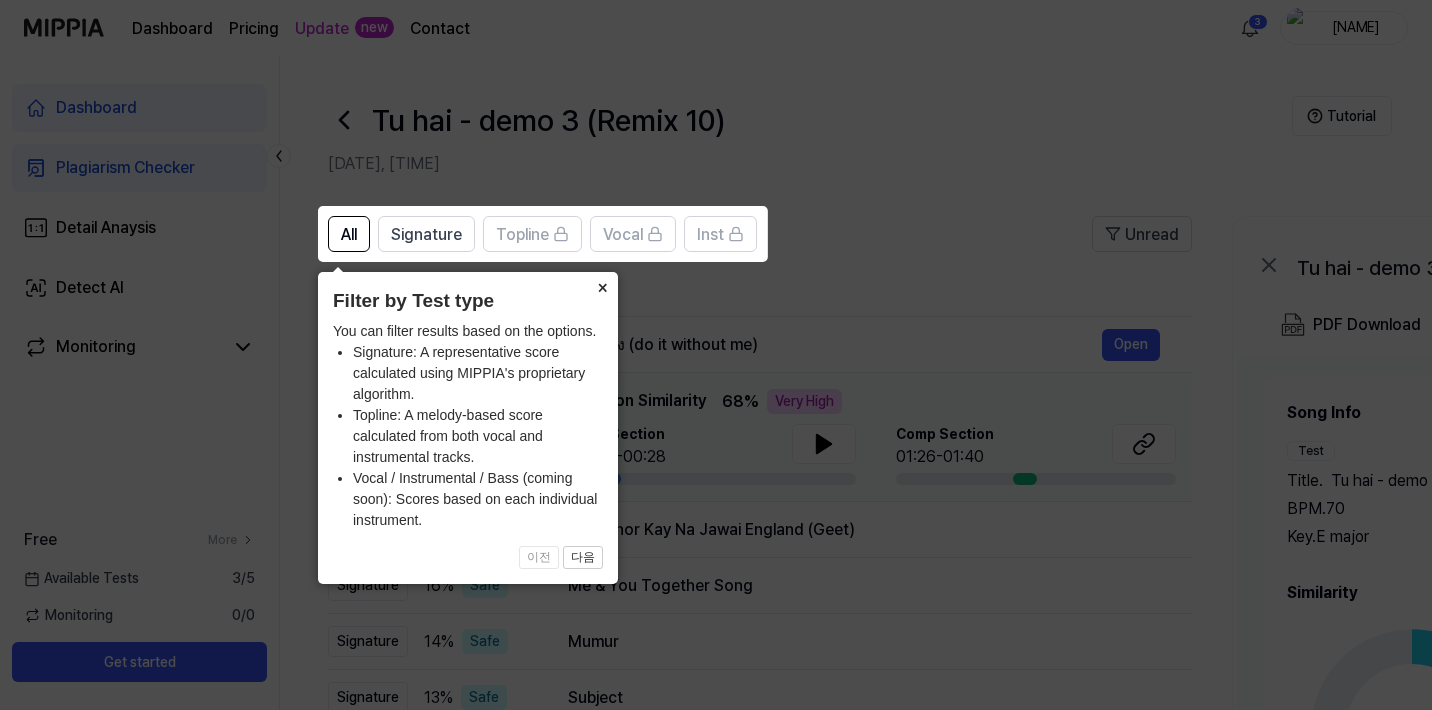 click on "×" at bounding box center (602, 286) 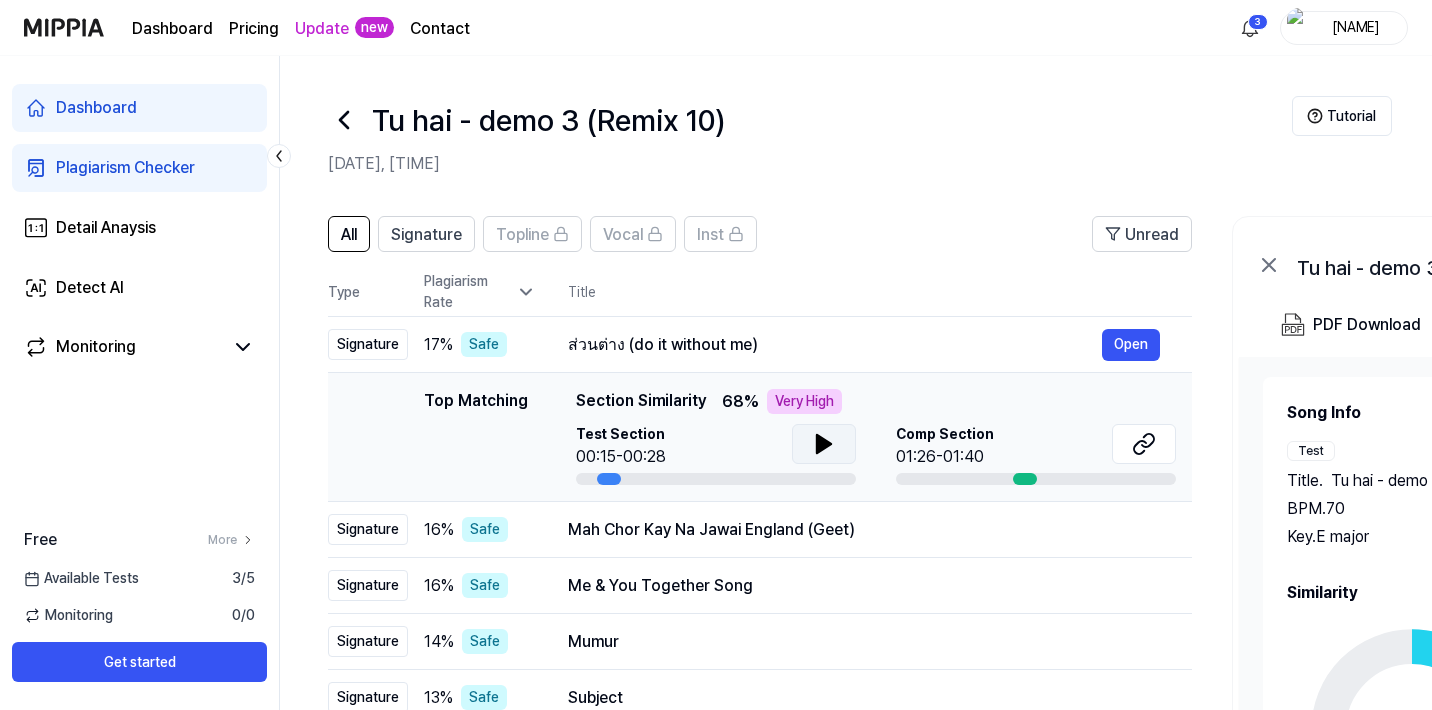 click 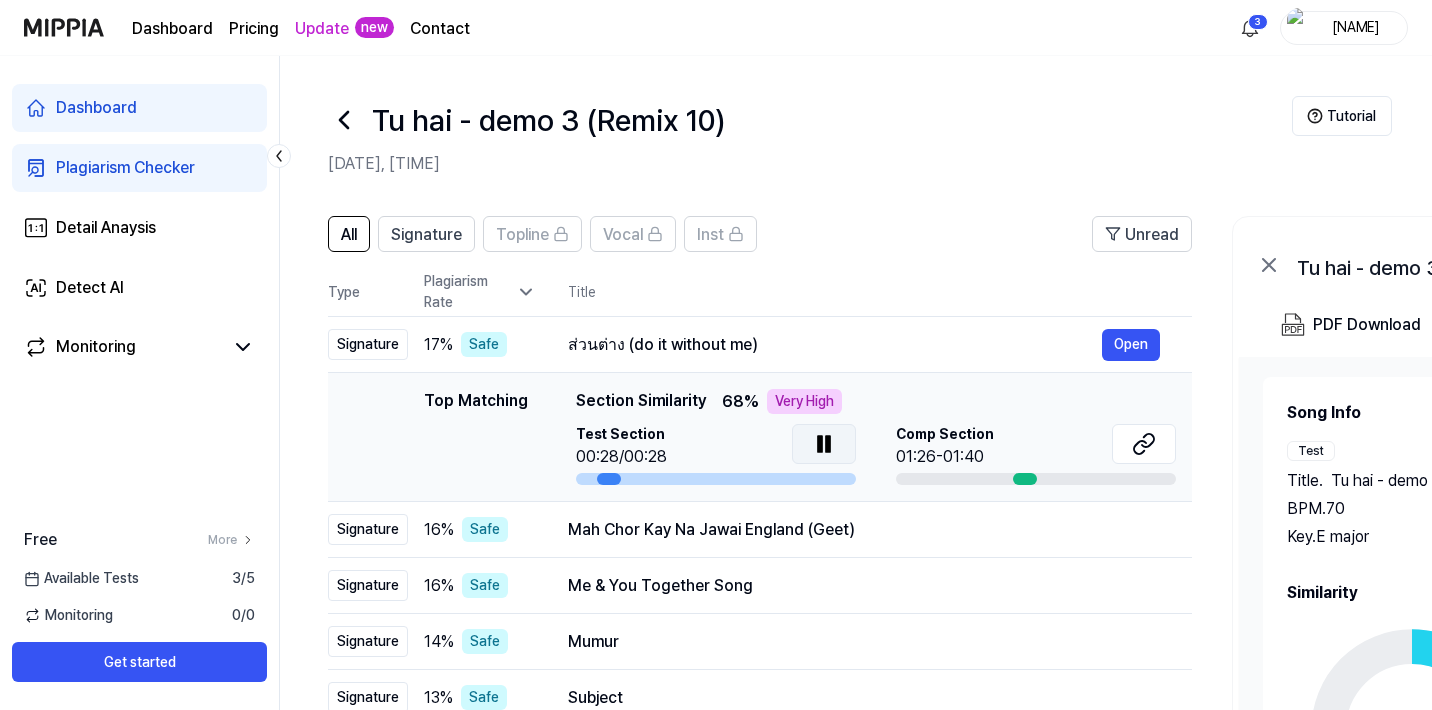 click 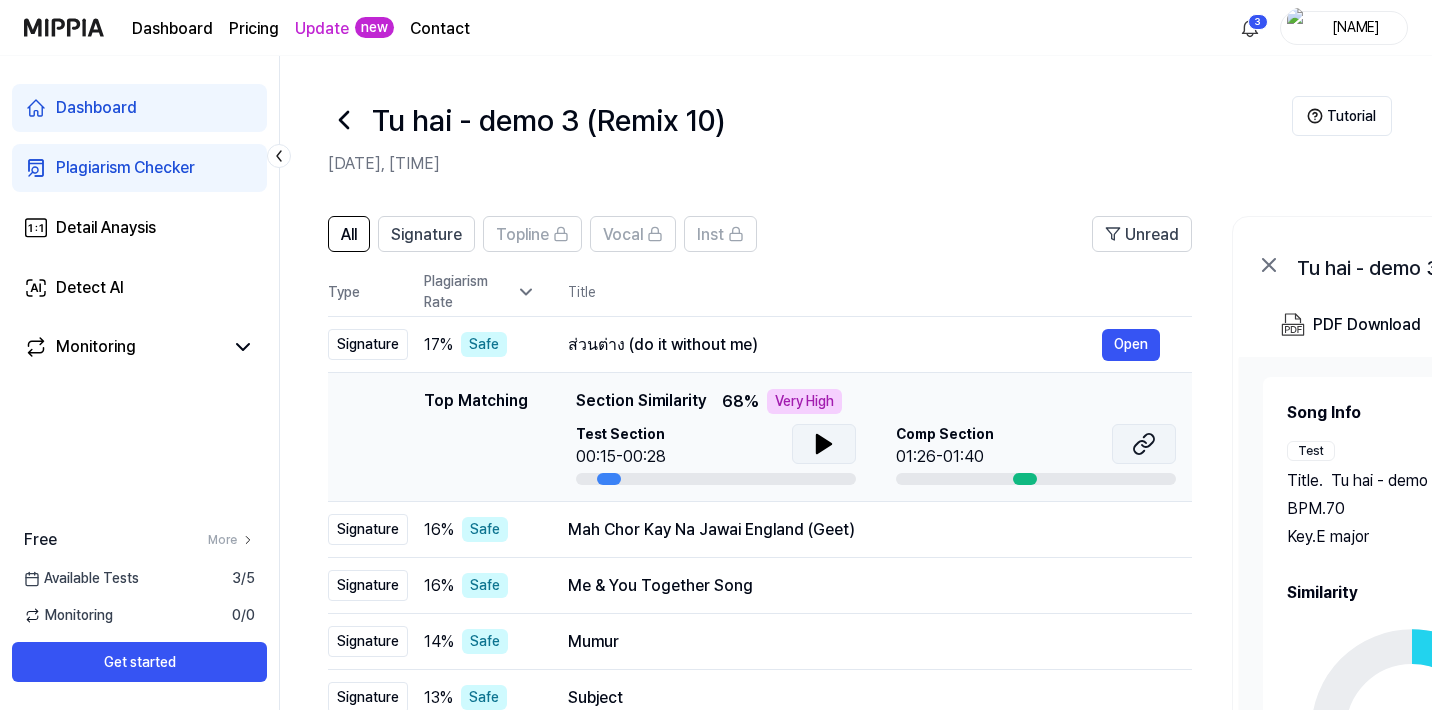 click 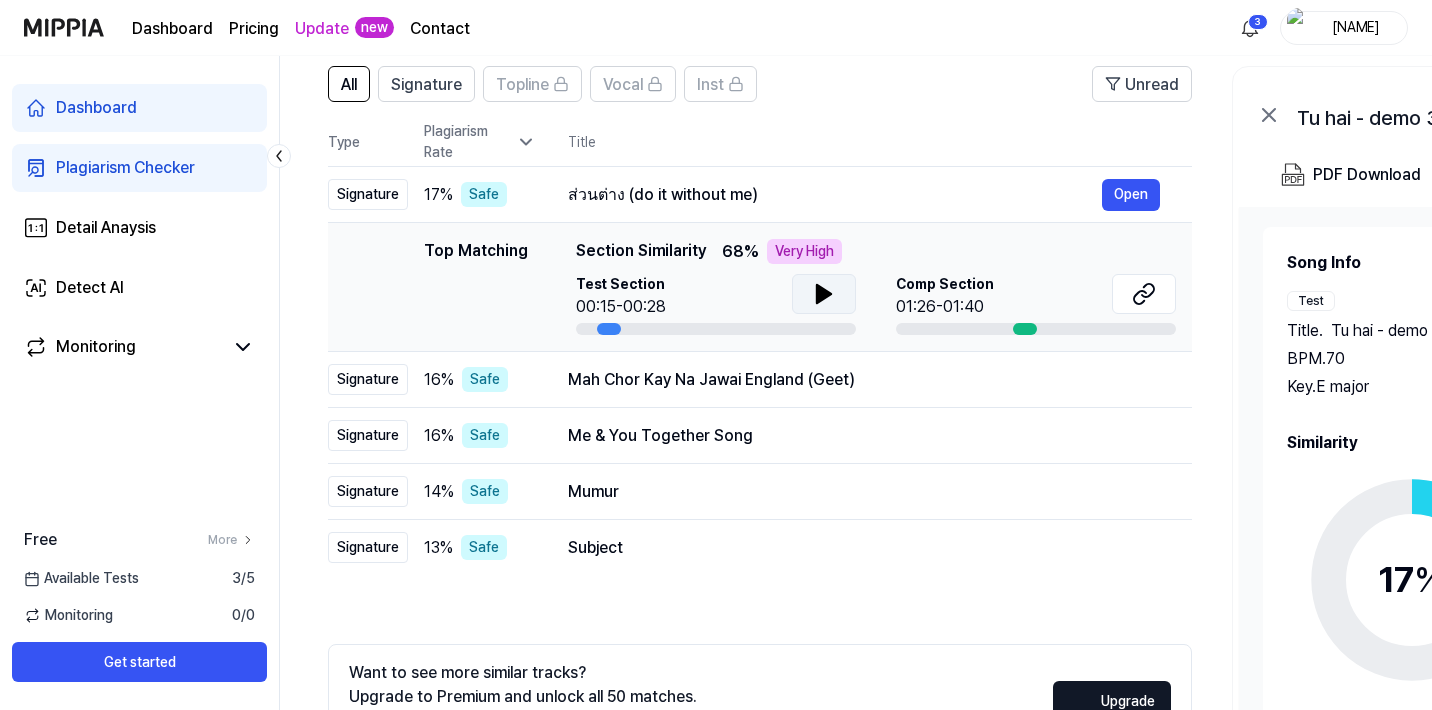 scroll, scrollTop: 298, scrollLeft: 0, axis: vertical 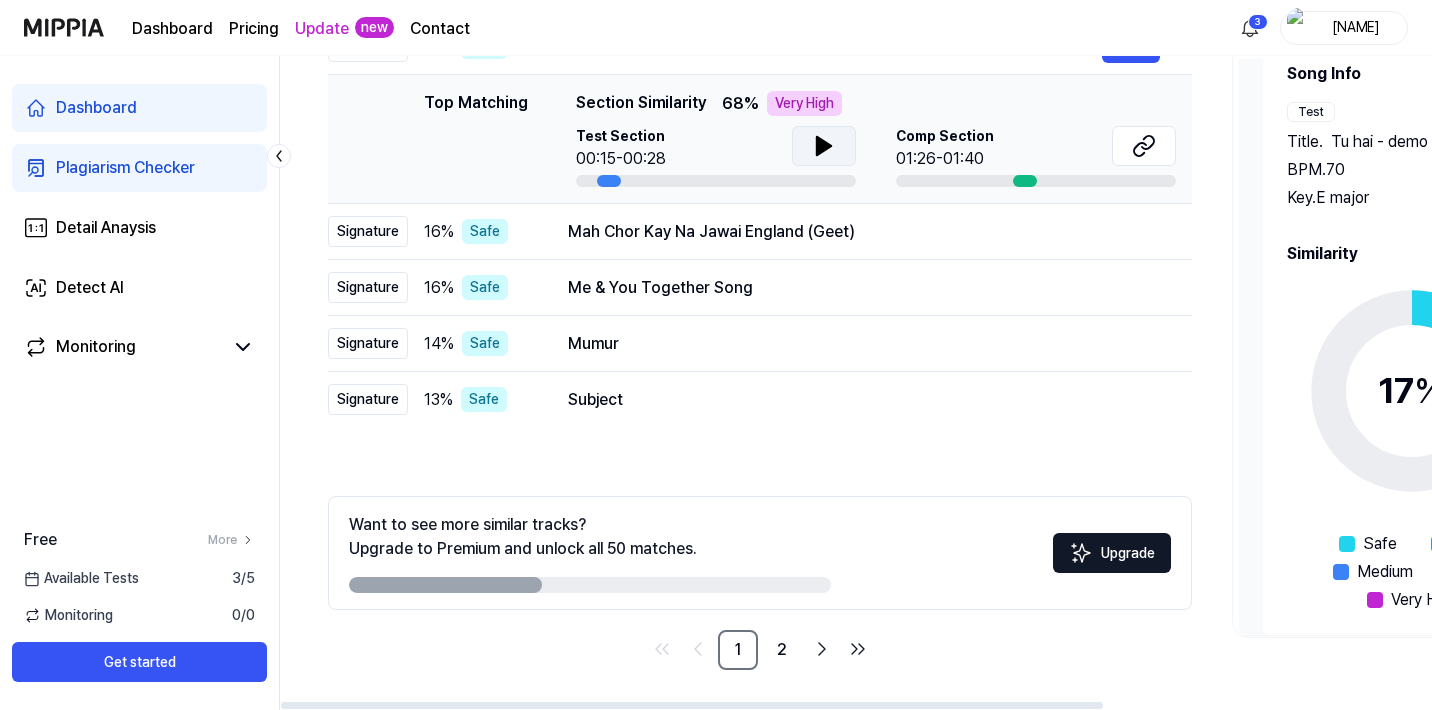 click 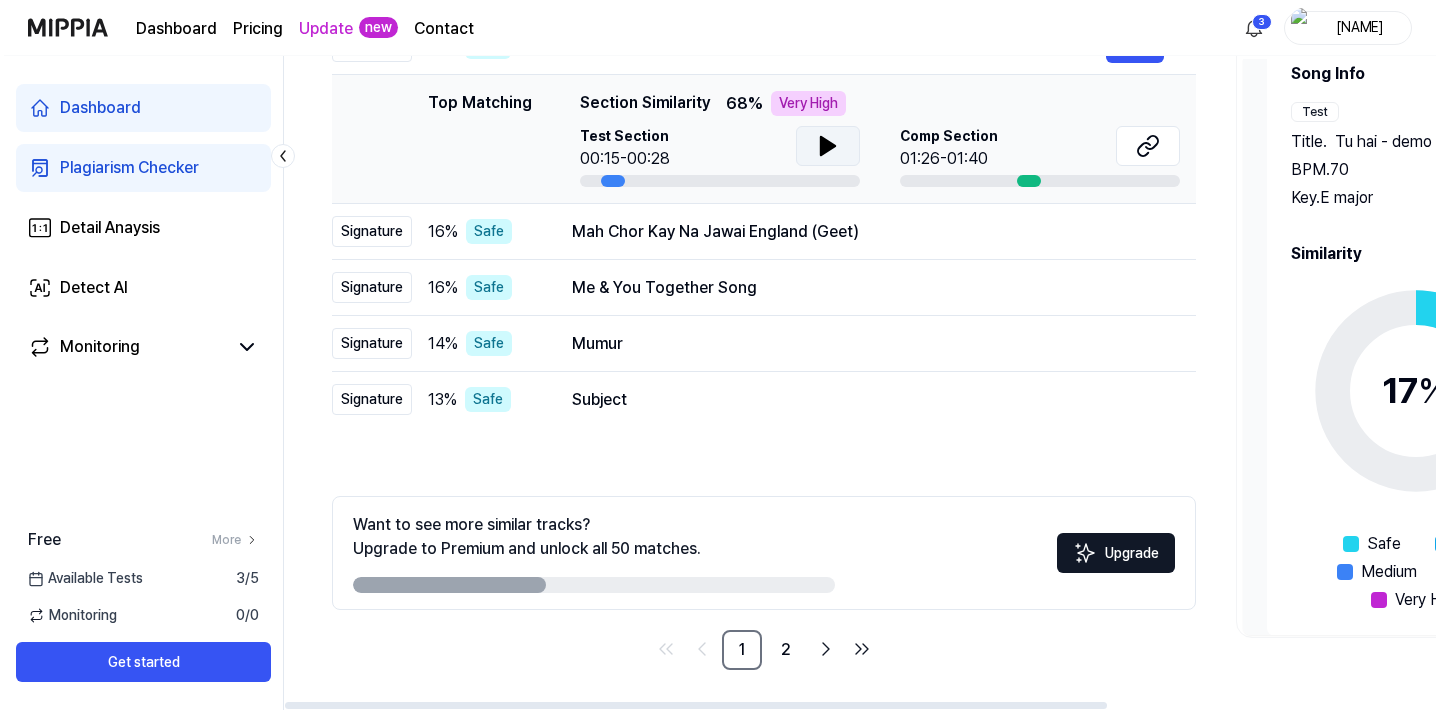 scroll, scrollTop: 0, scrollLeft: 0, axis: both 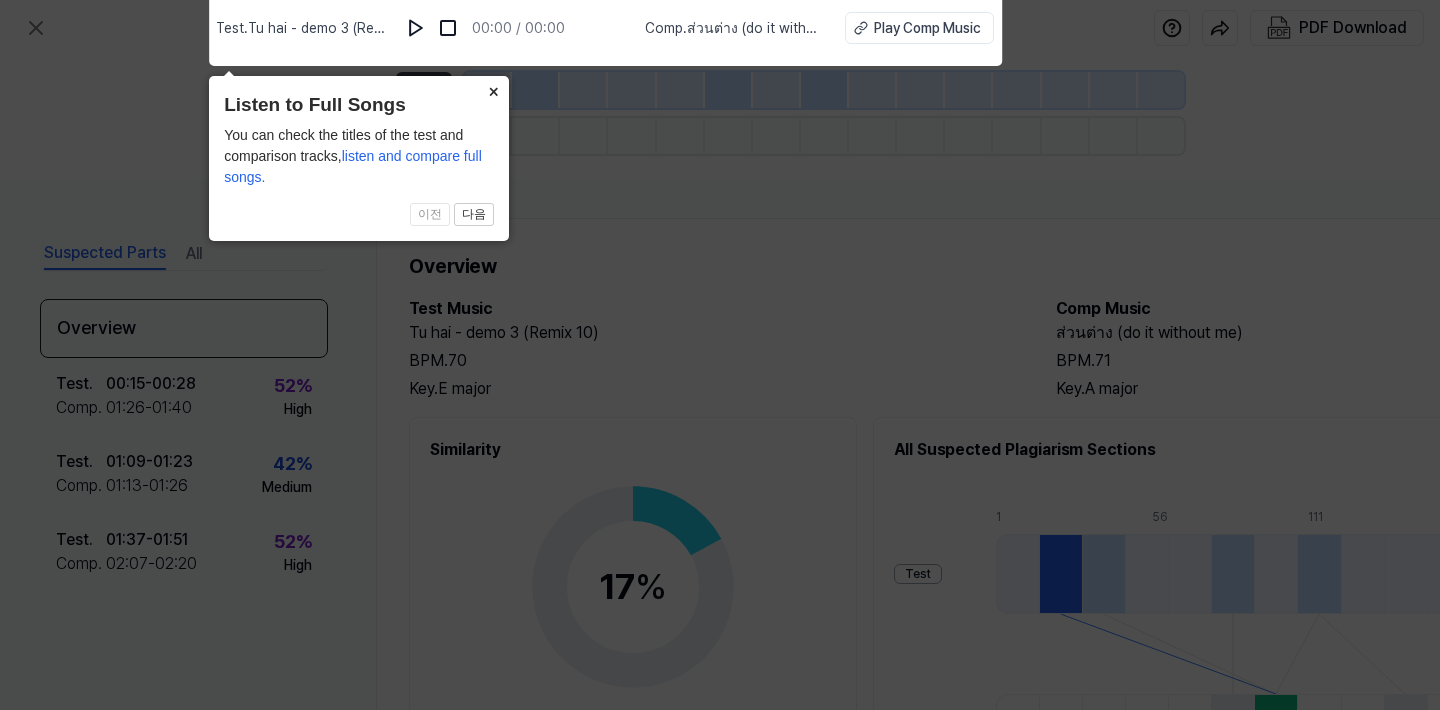 click on "×" at bounding box center [493, 90] 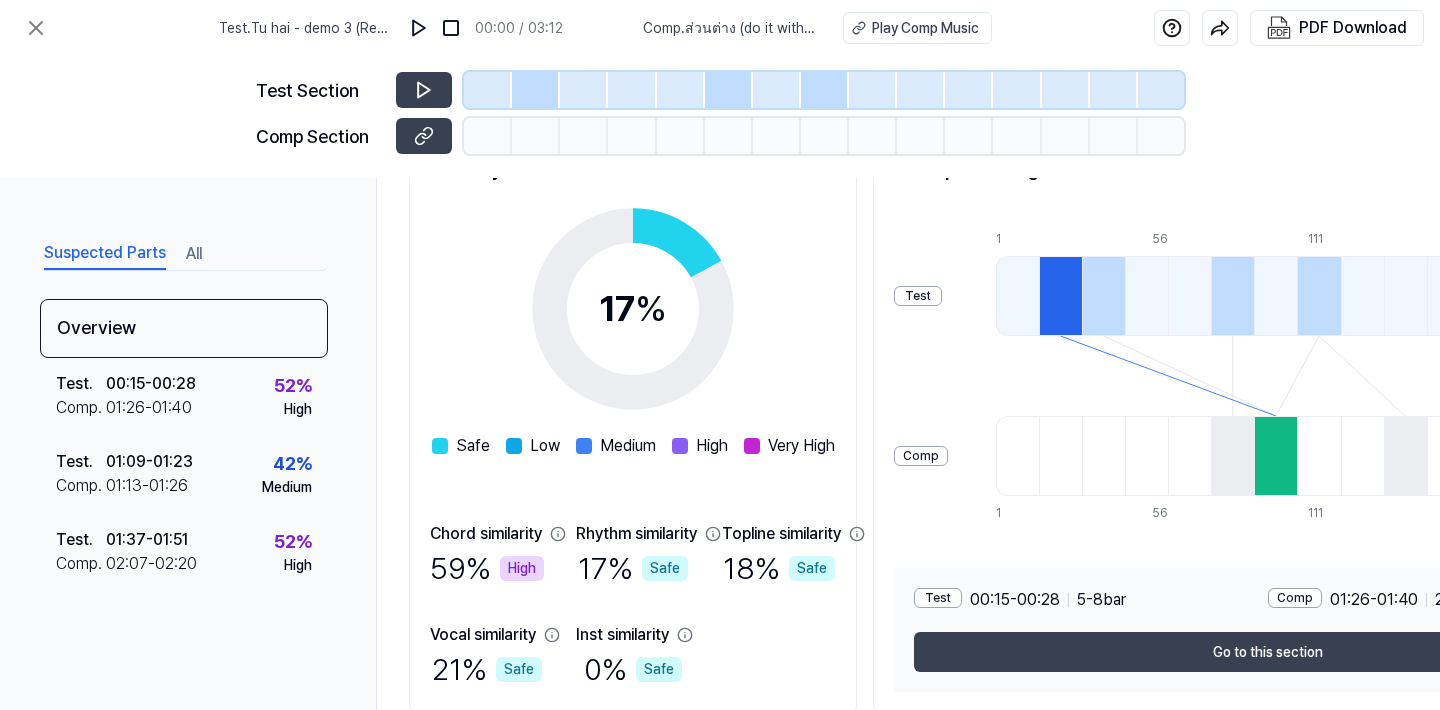 scroll, scrollTop: 16, scrollLeft: 0, axis: vertical 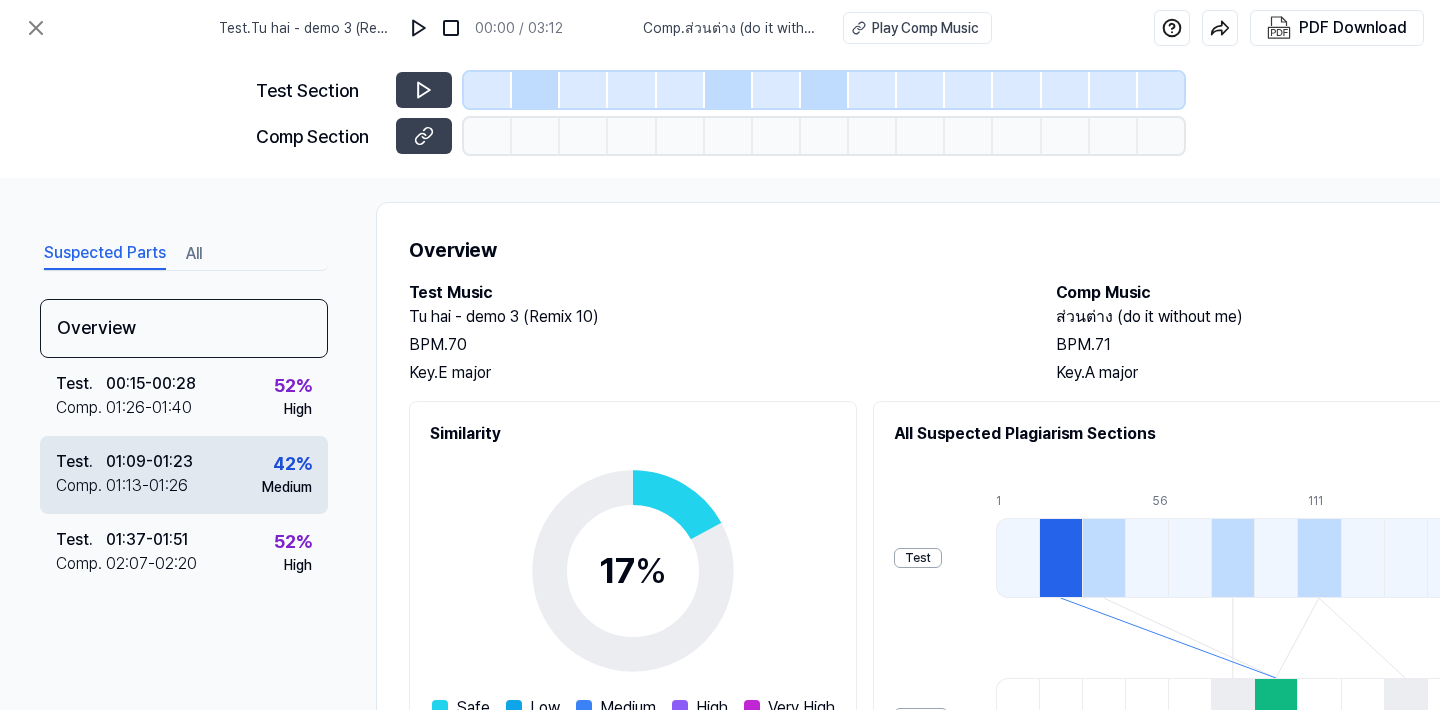 click on "01:13 - 01:26" at bounding box center [147, 486] 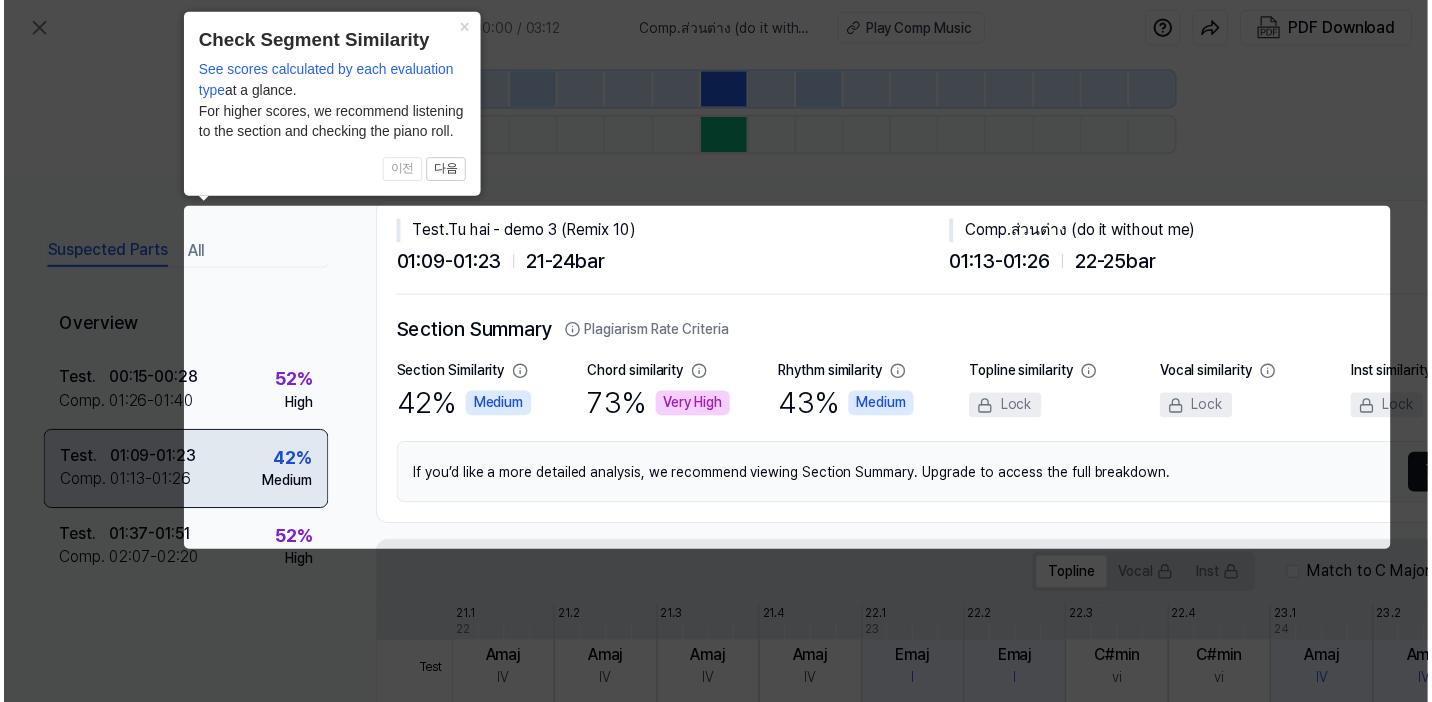 scroll, scrollTop: 0, scrollLeft: 184, axis: horizontal 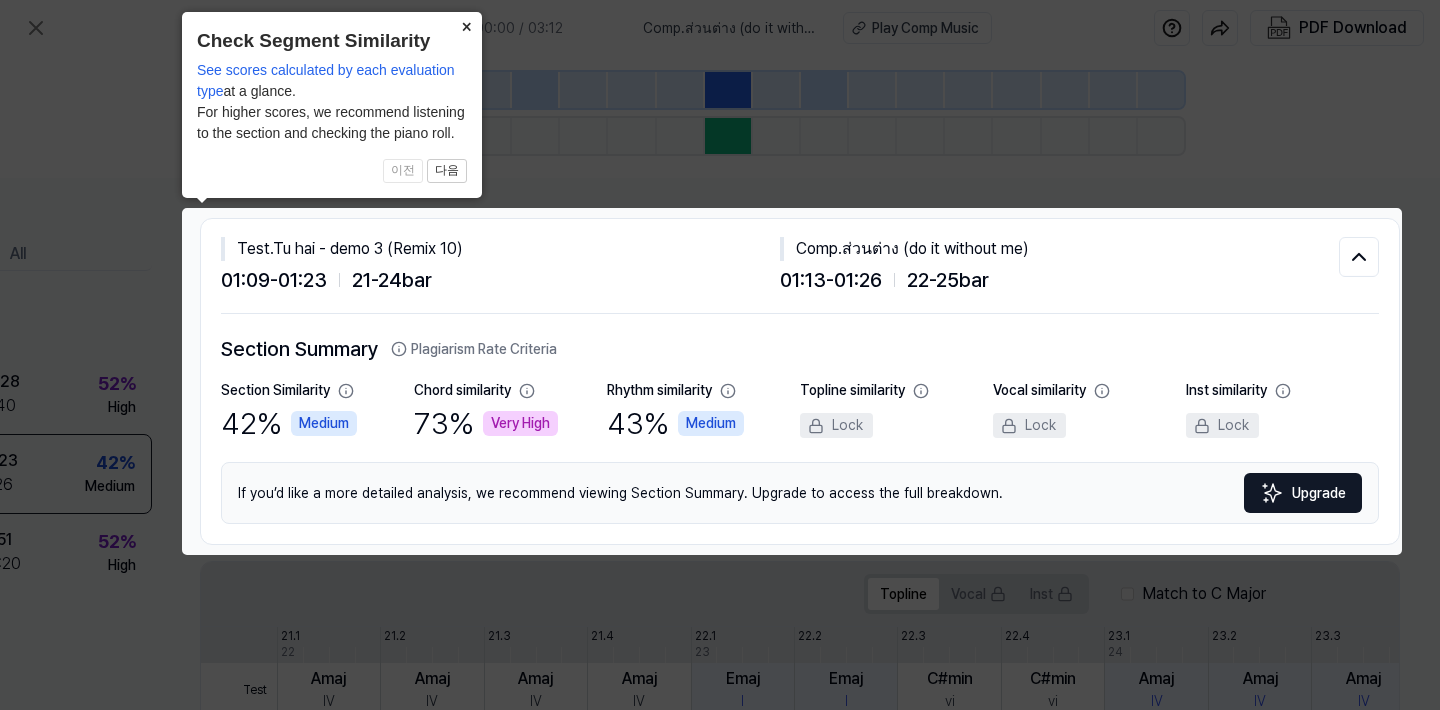 click on "×" at bounding box center (466, 26) 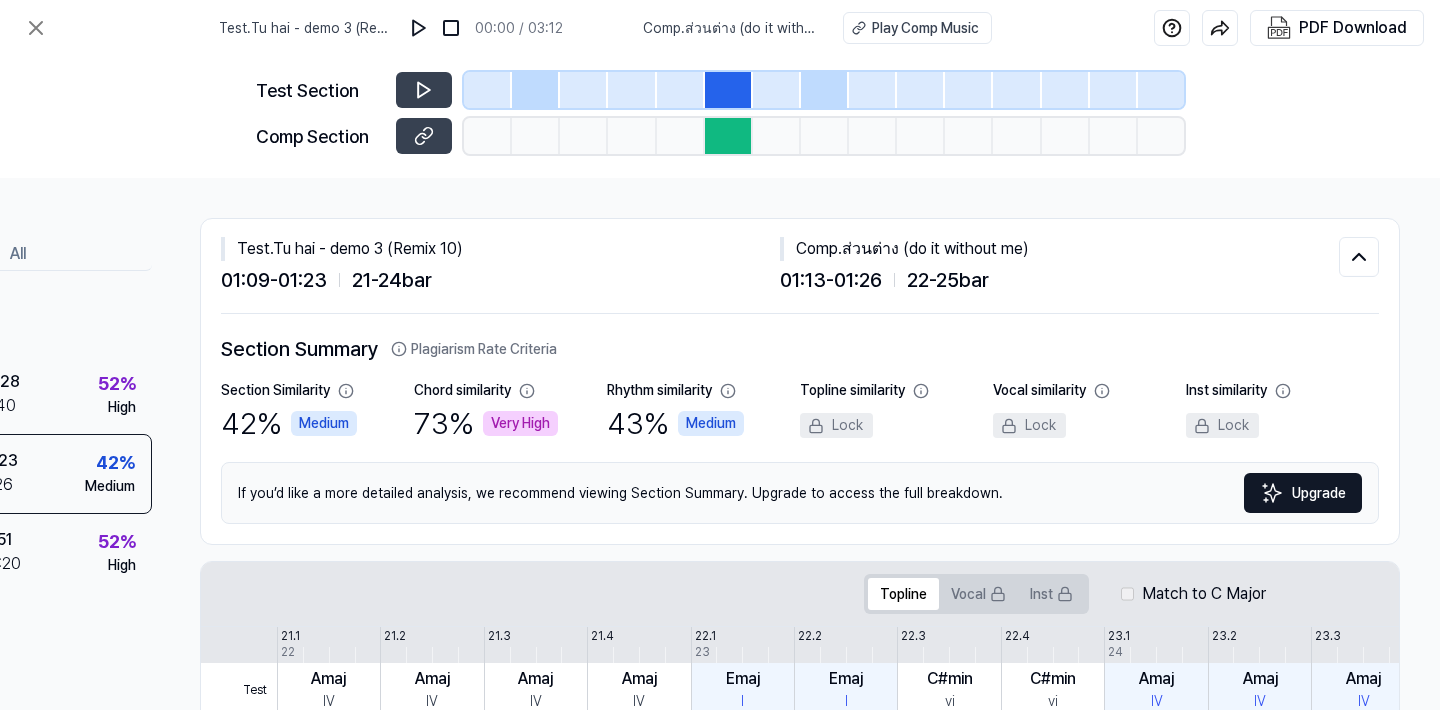 click on "Very High" at bounding box center [520, 423] 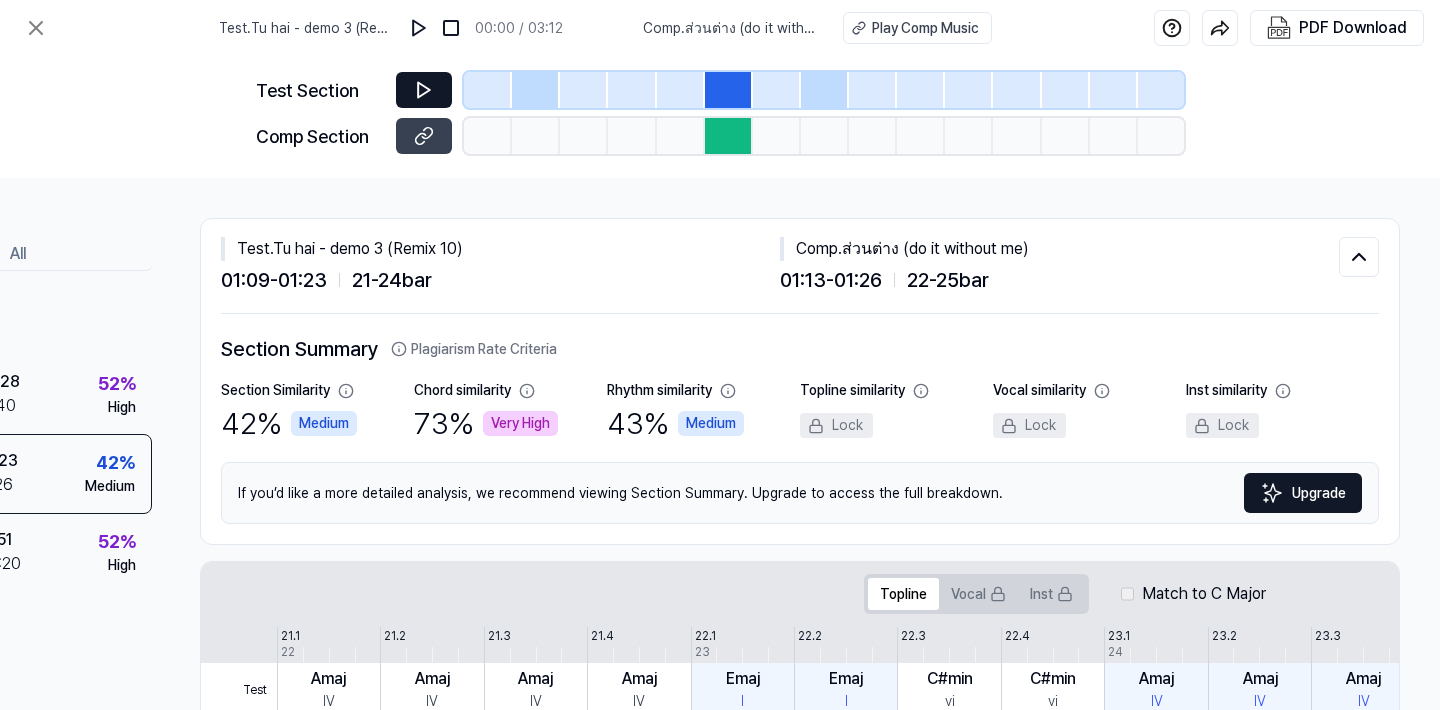click 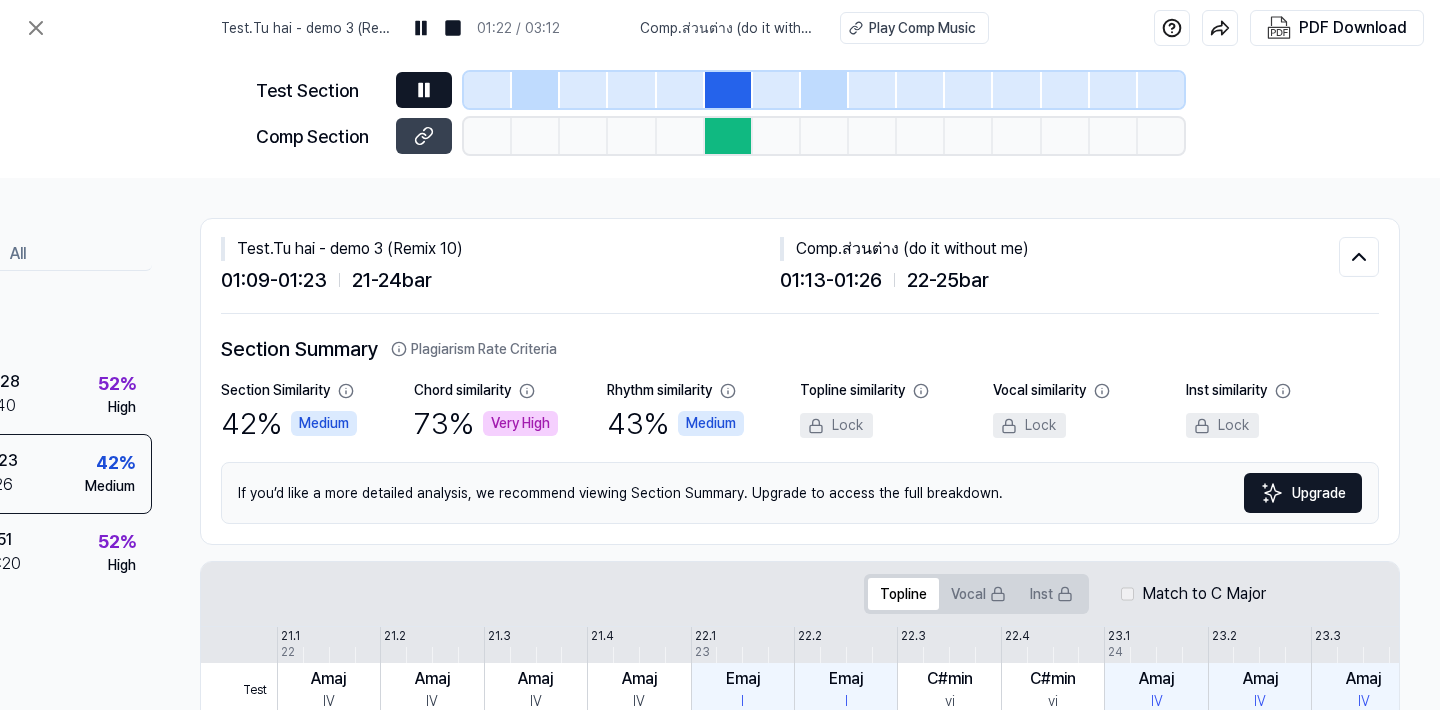 click 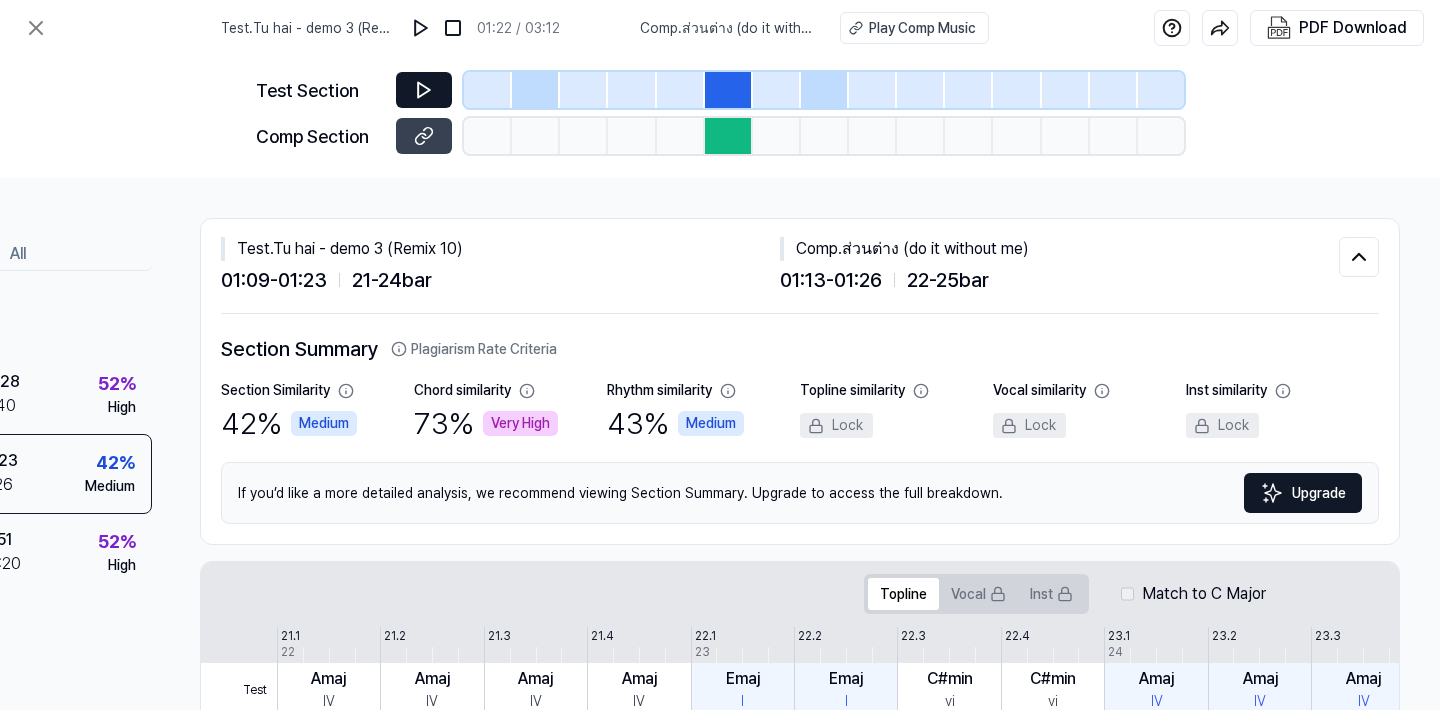 click at bounding box center (729, 136) 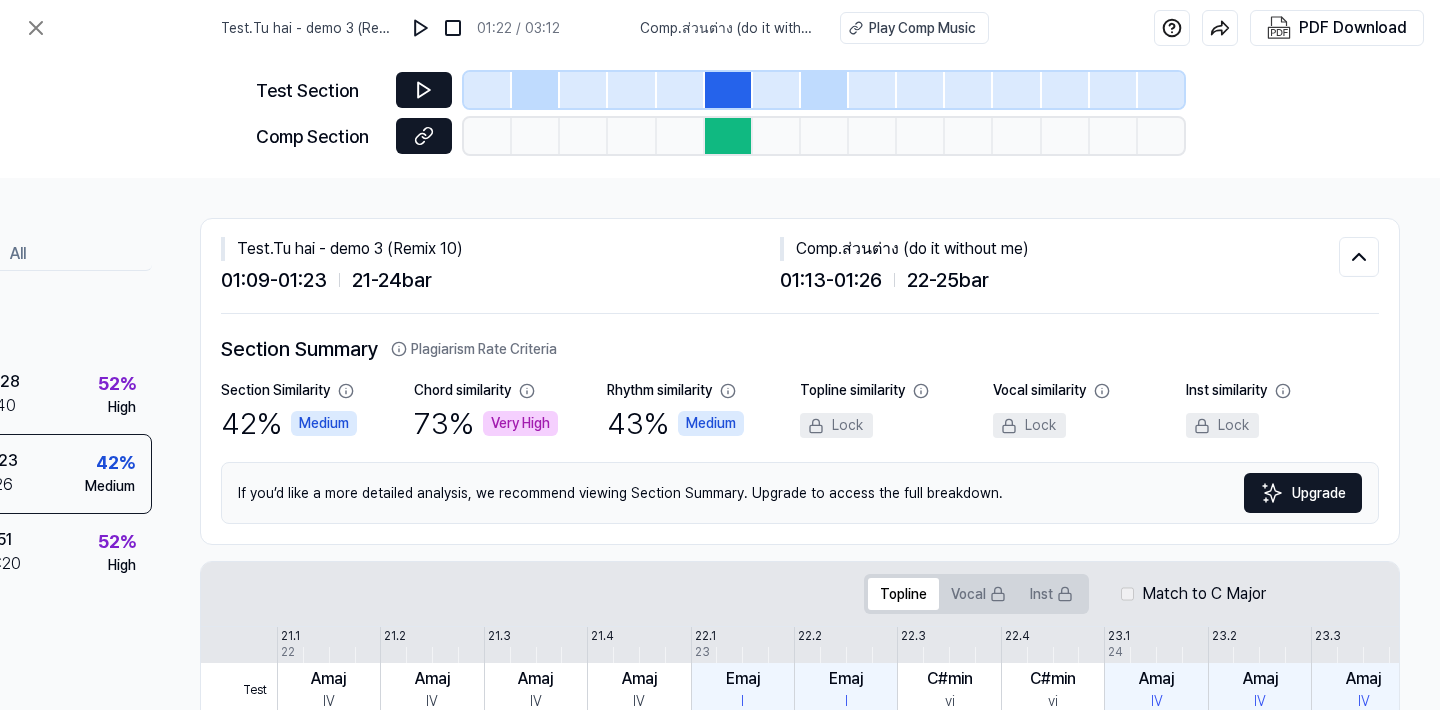 click 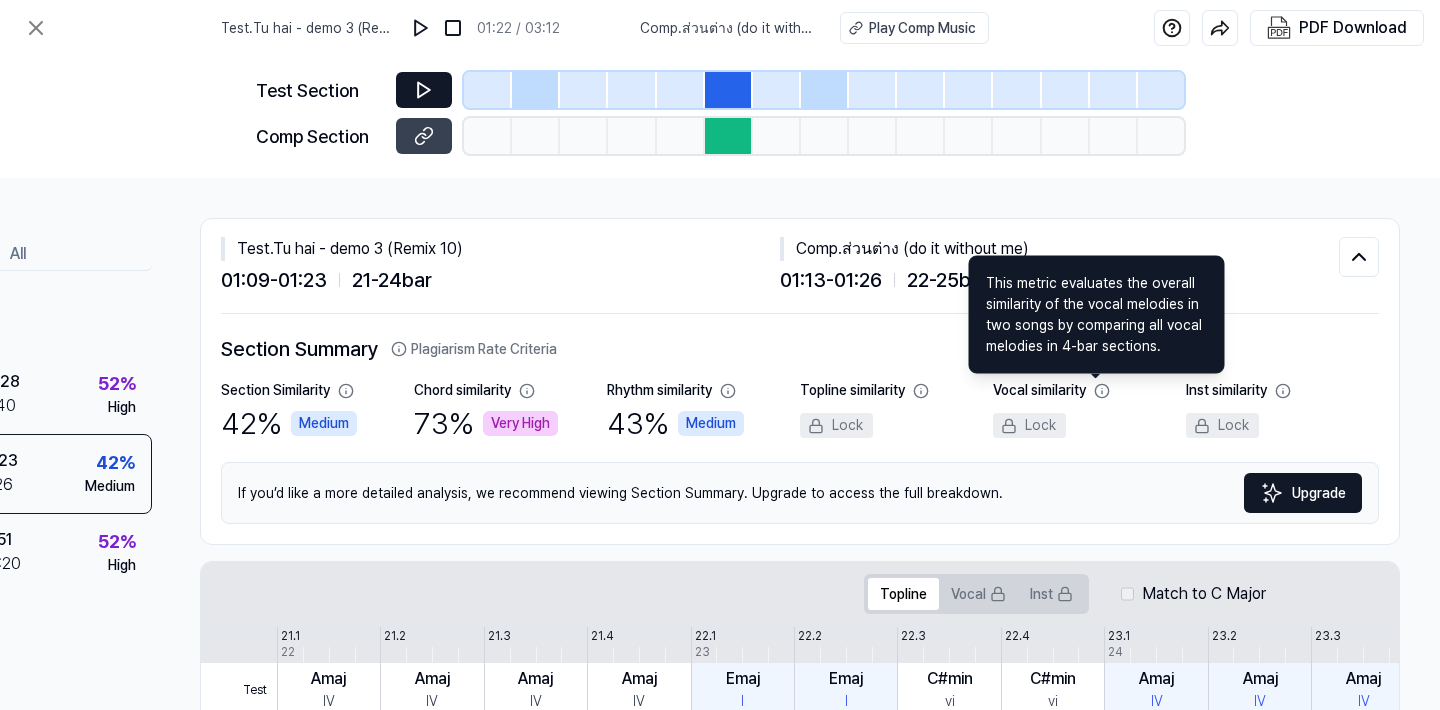 click at bounding box center [1272, 493] 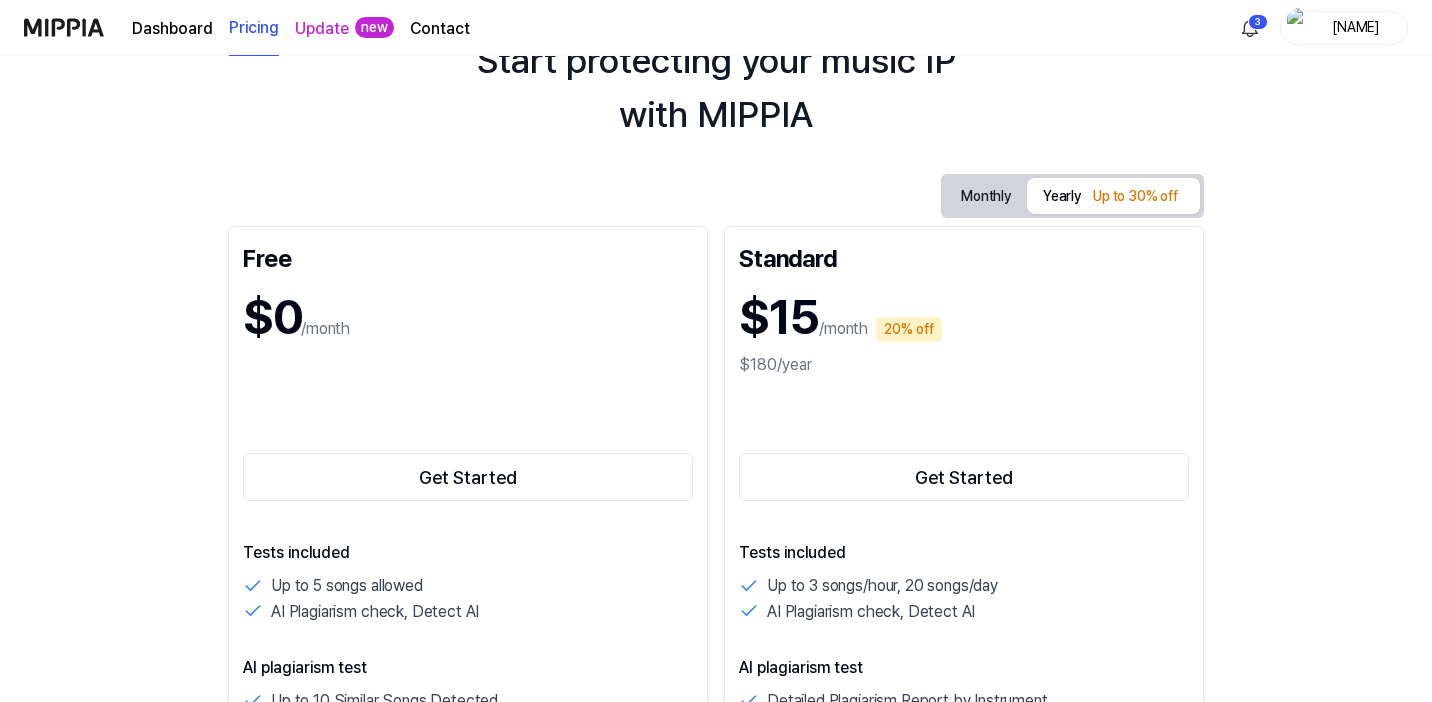 scroll, scrollTop: 101, scrollLeft: 0, axis: vertical 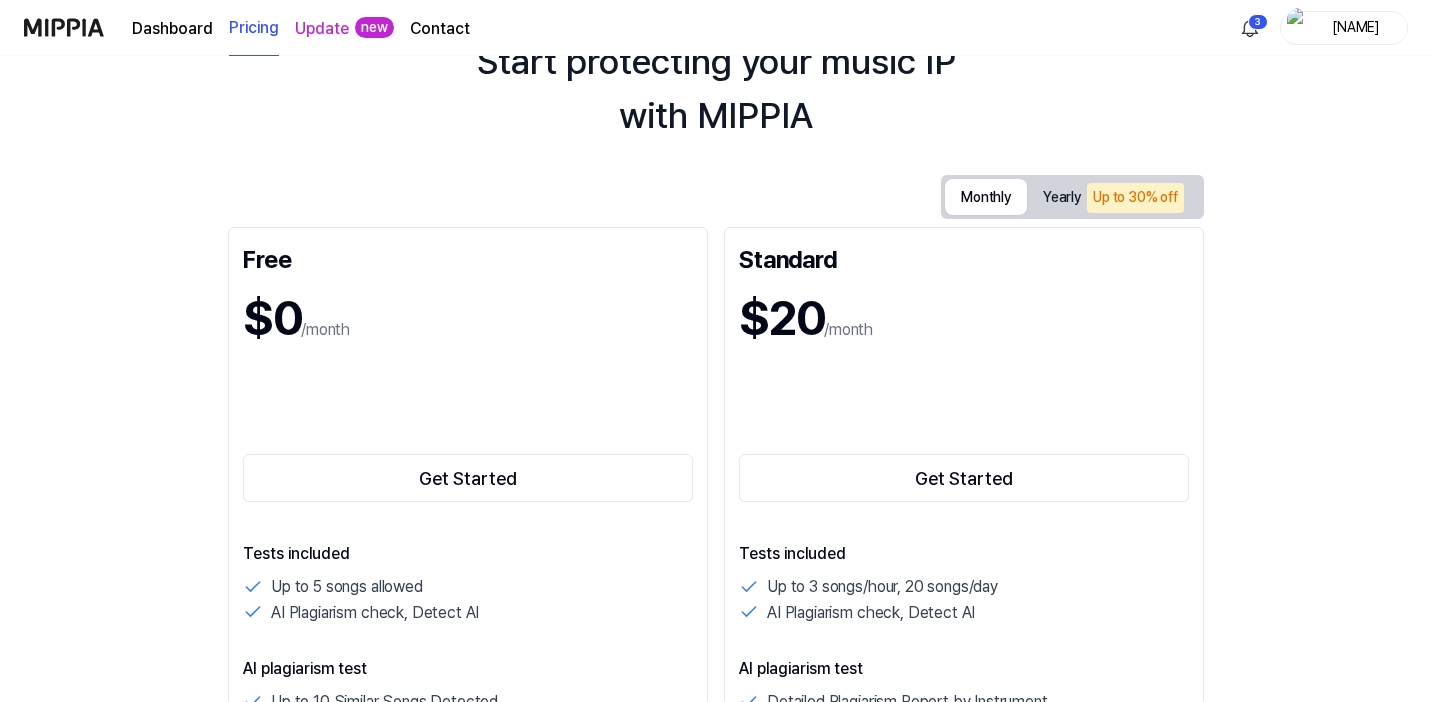 click on "Monthly" at bounding box center (986, 197) 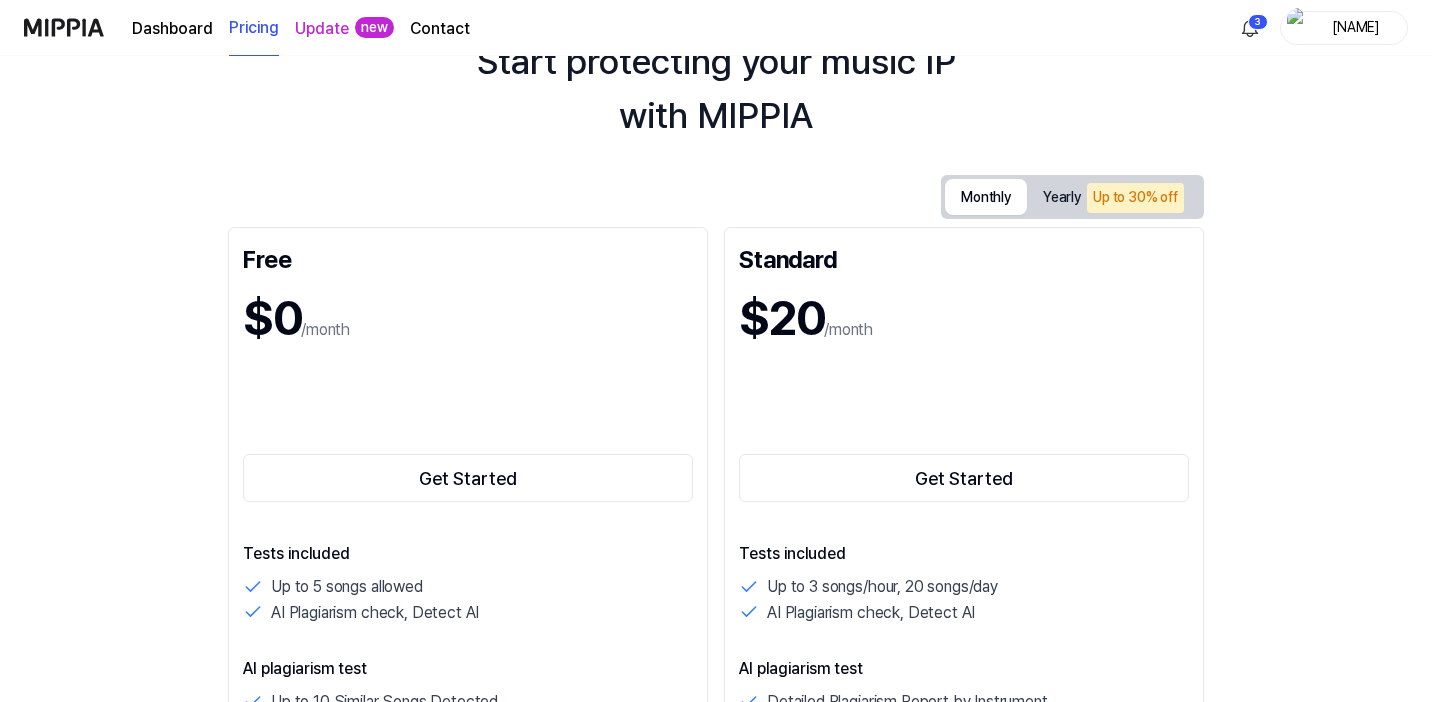 click on "Update" at bounding box center [322, 29] 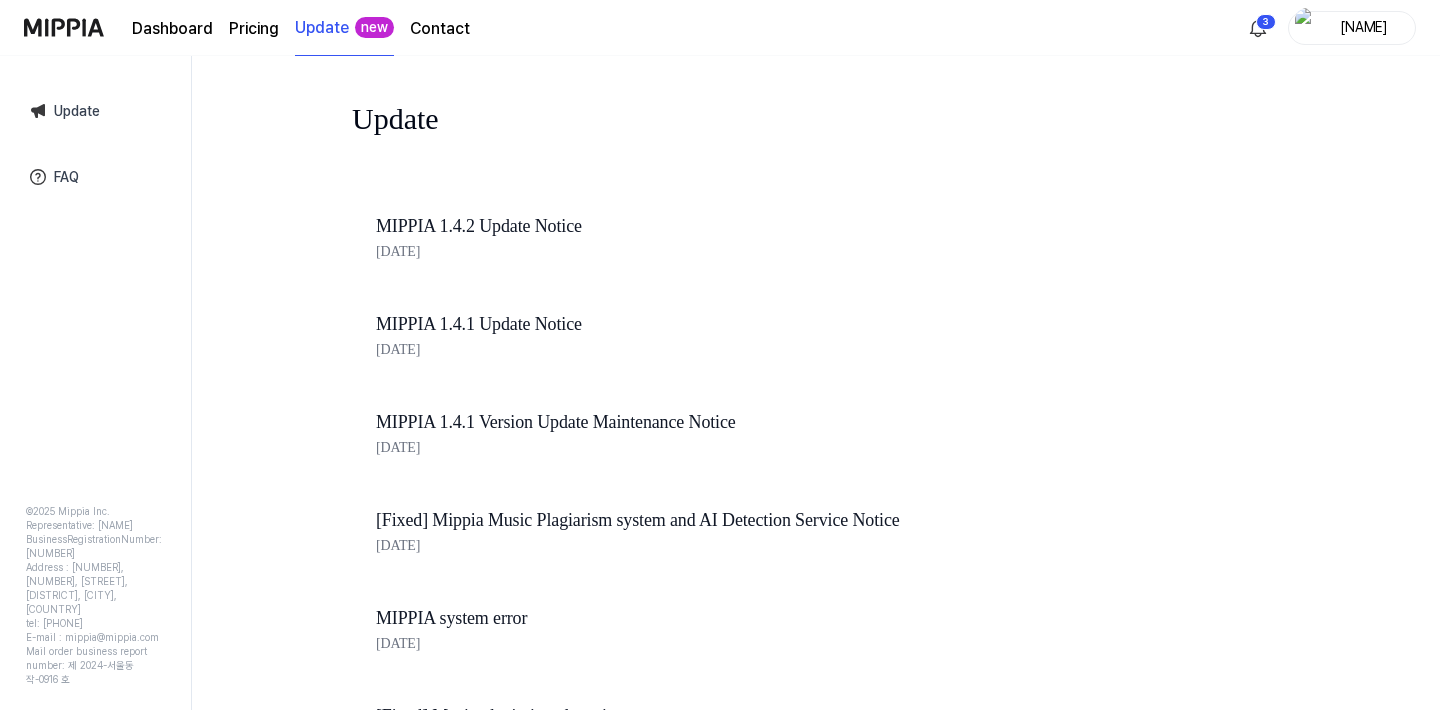 click on "Pricing" at bounding box center (254, 29) 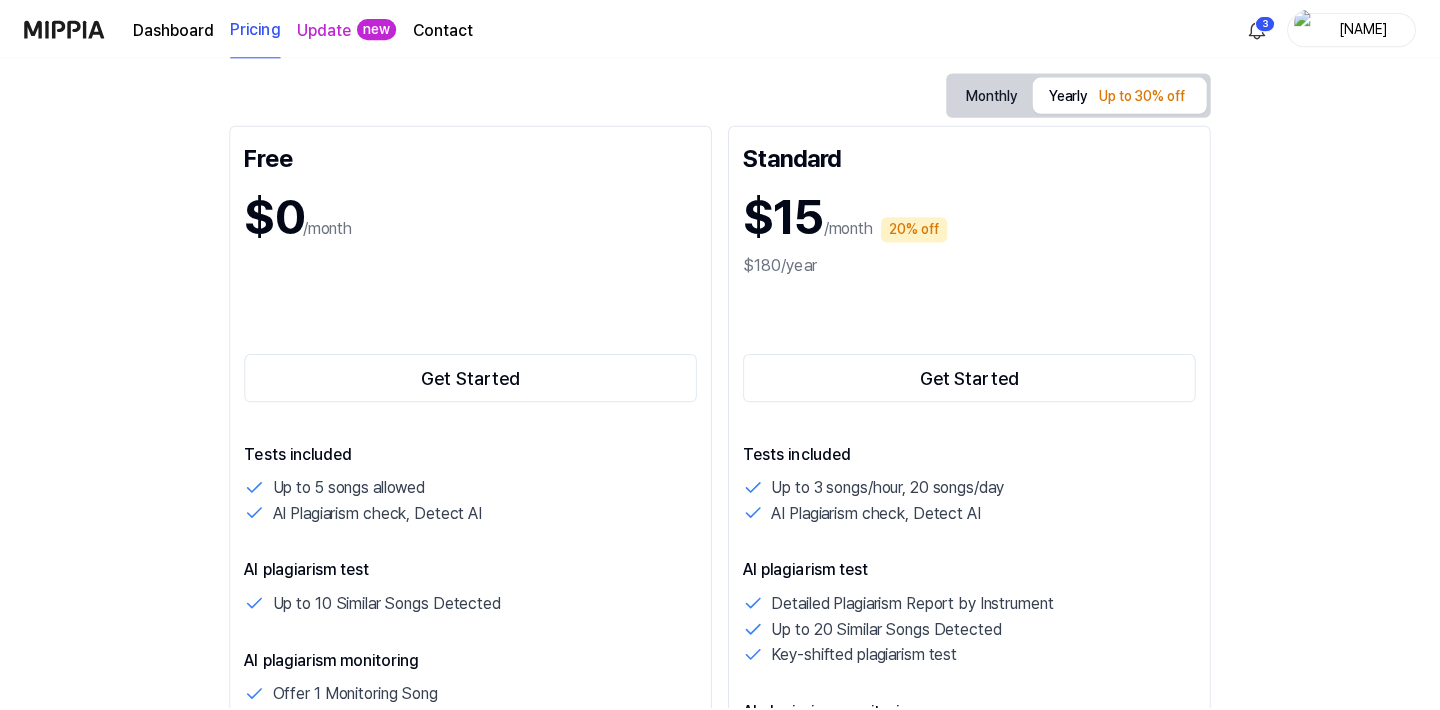 scroll, scrollTop: 0, scrollLeft: 0, axis: both 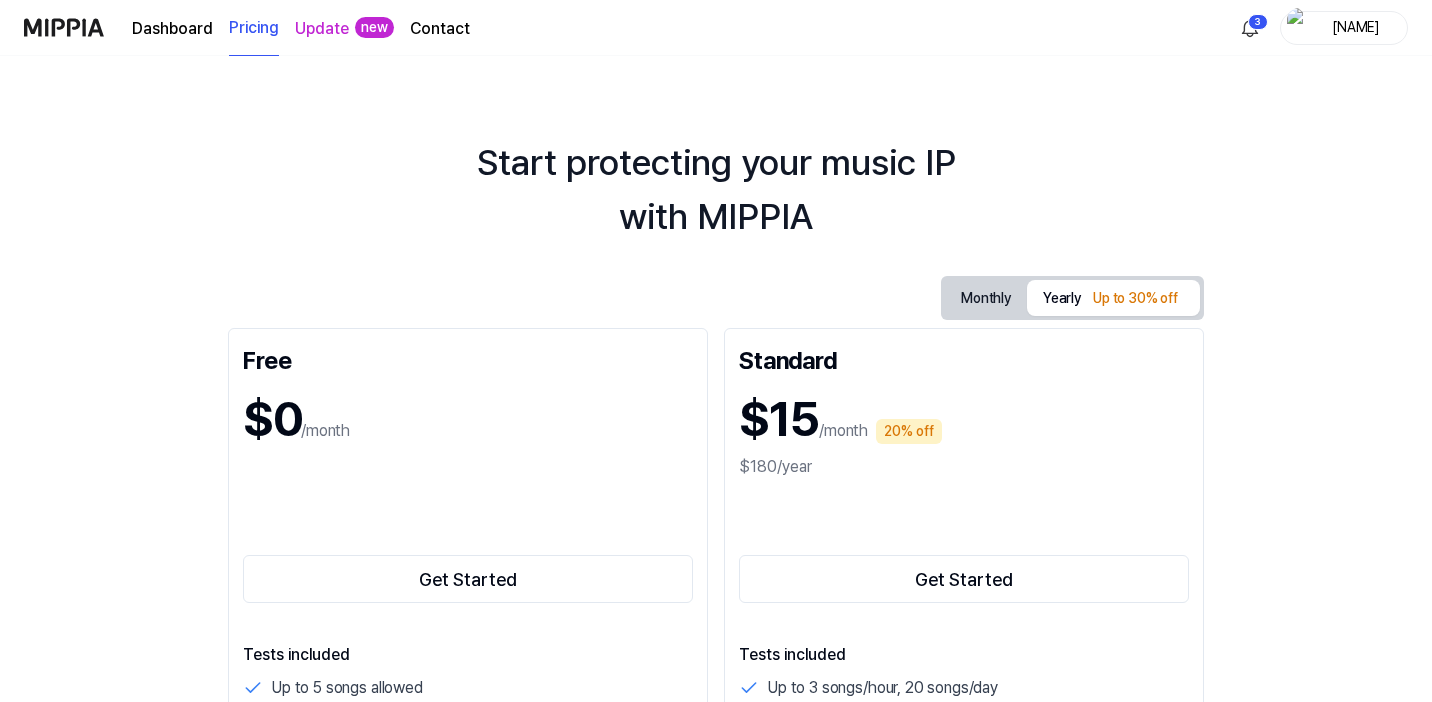 click on "Dashboard" at bounding box center (172, 29) 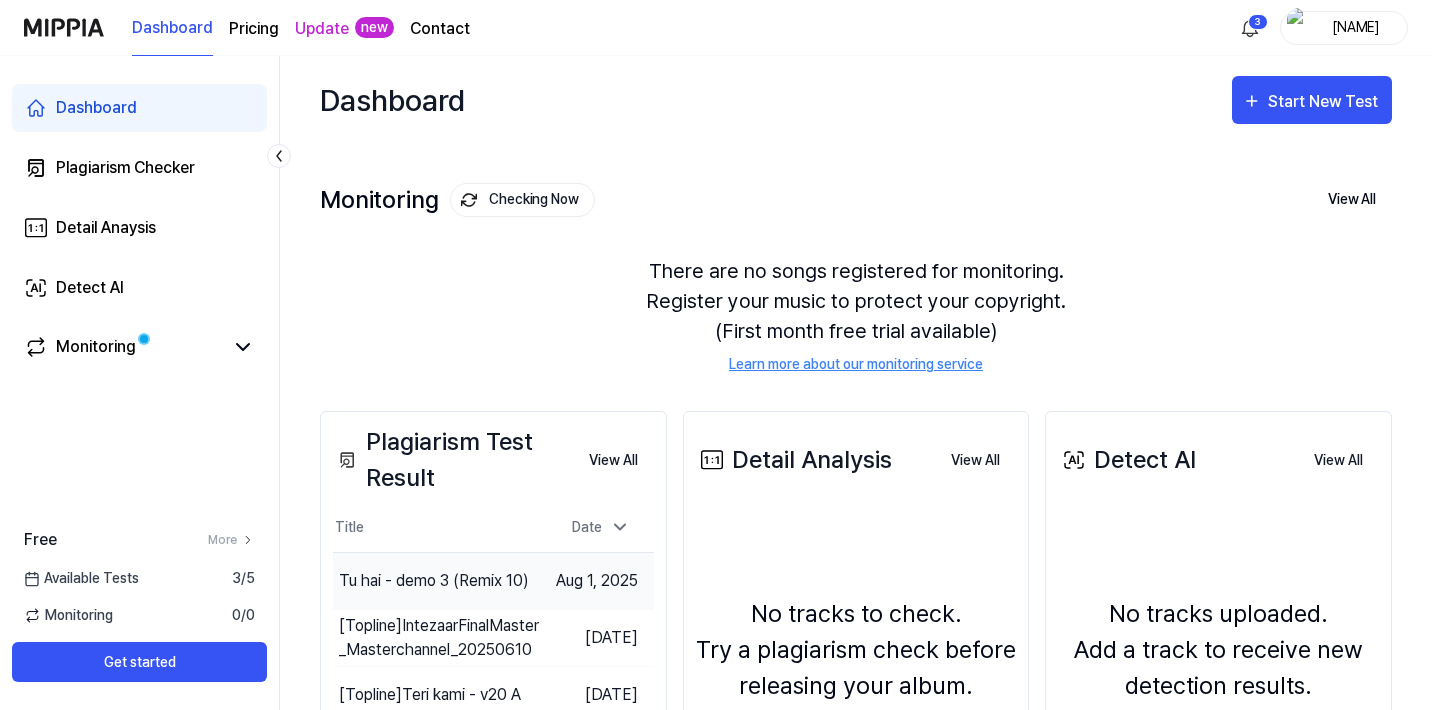 click on "Tu hai - demo 3 (Remix 10)" at bounding box center (434, 581) 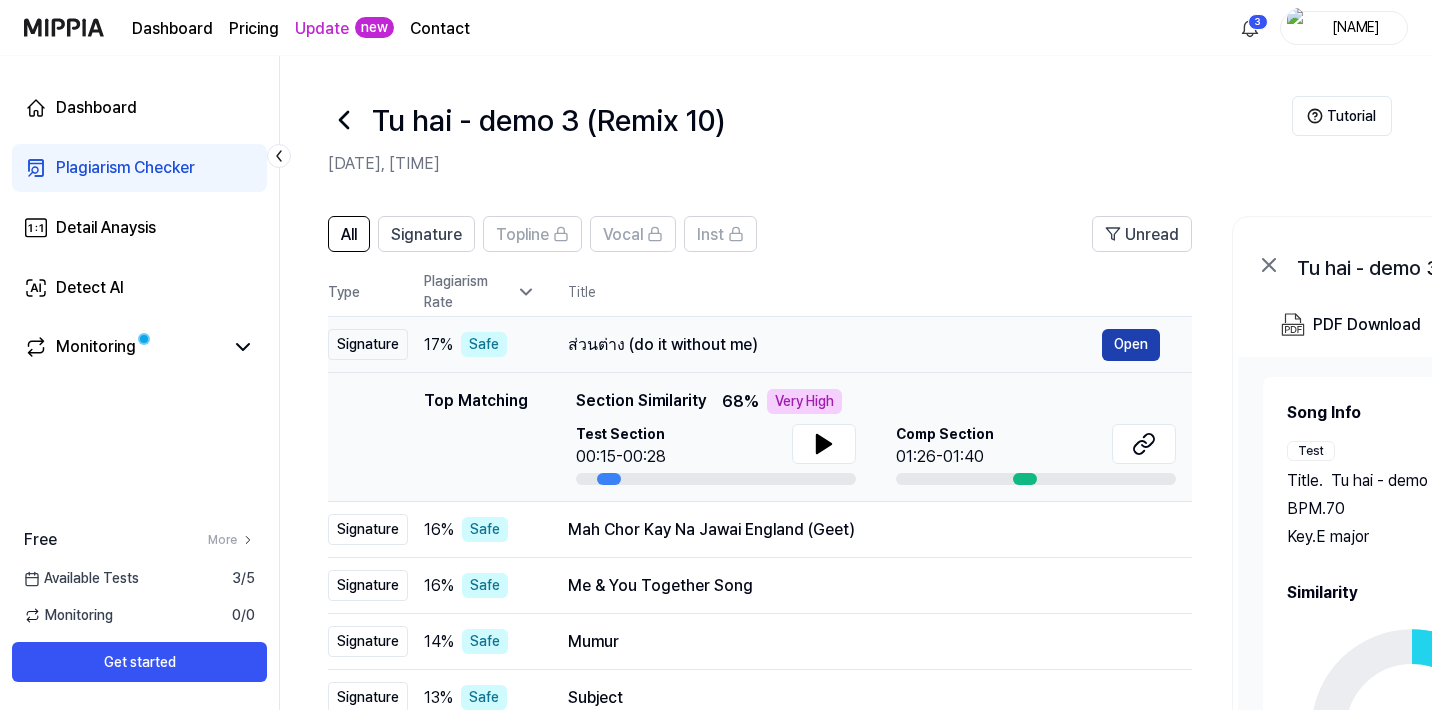 click on "Open" at bounding box center [1131, 345] 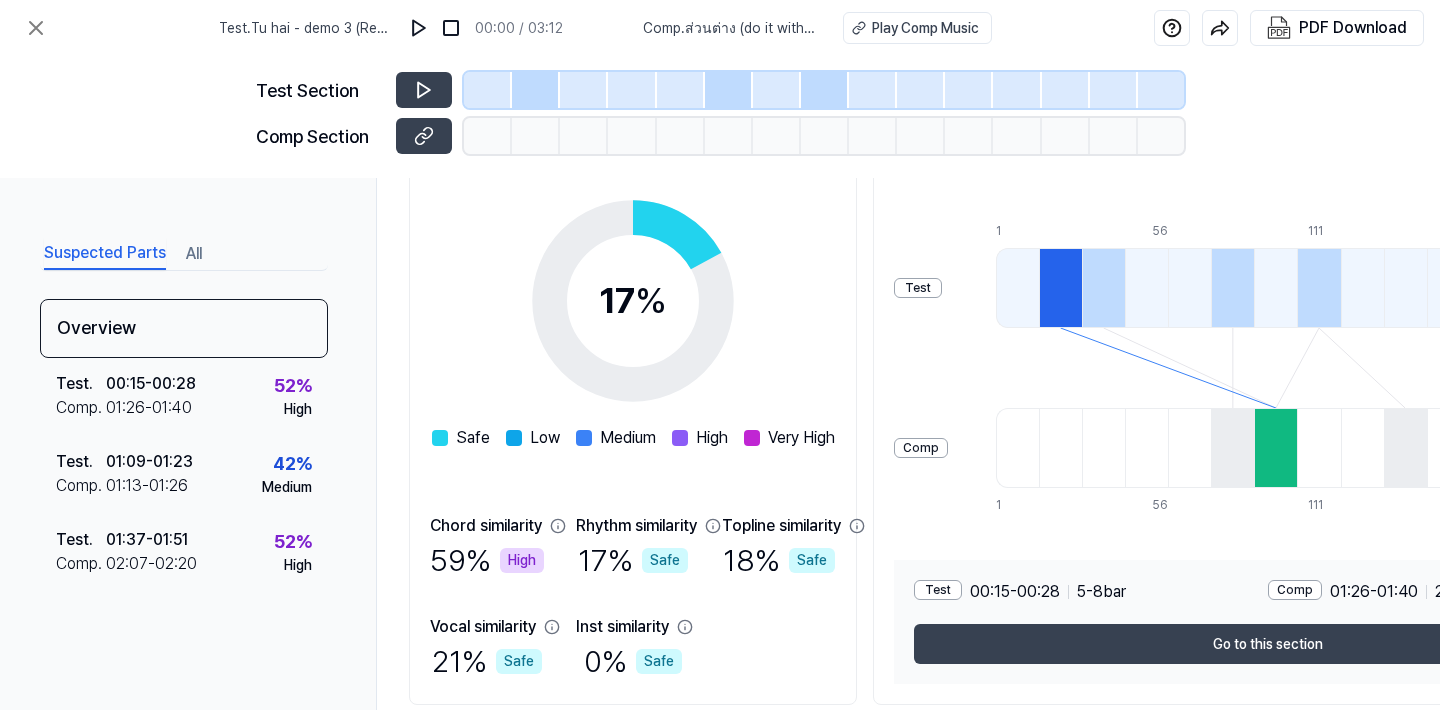 scroll, scrollTop: 265, scrollLeft: 0, axis: vertical 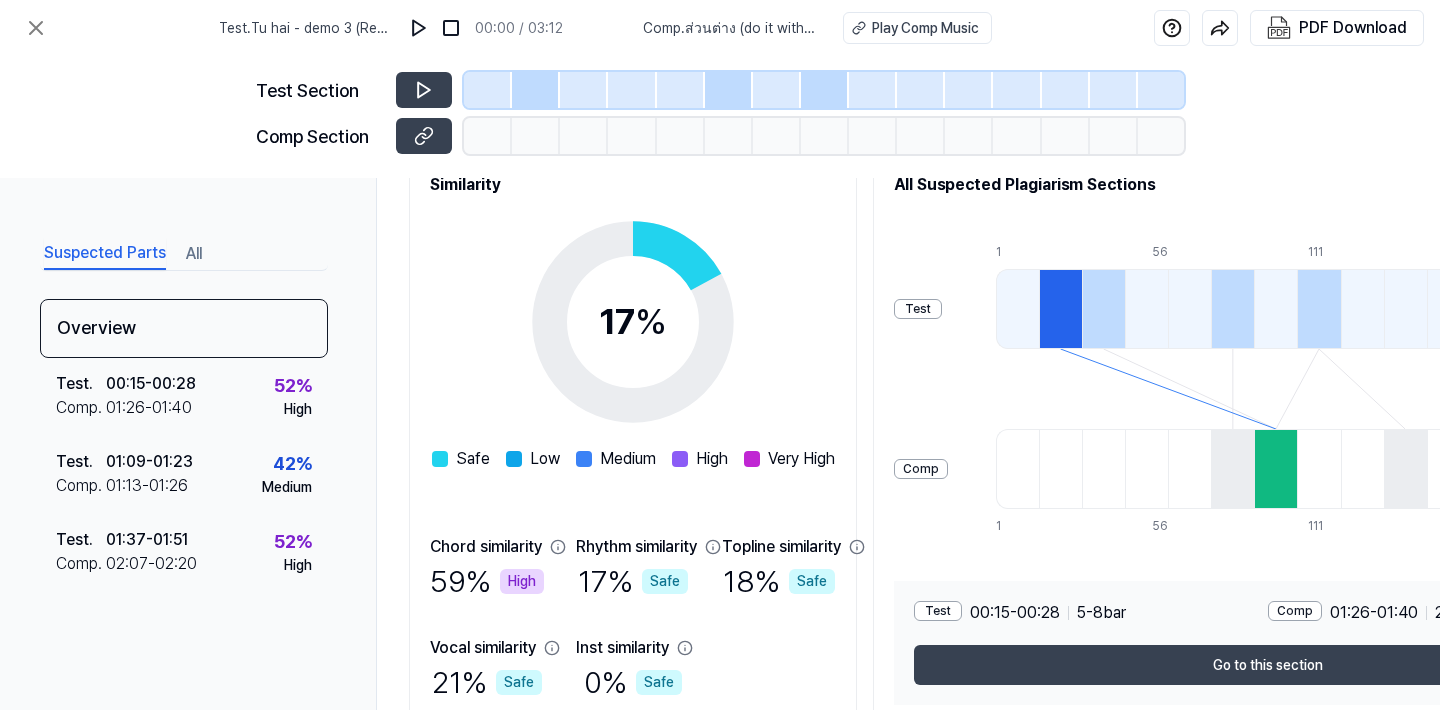 click on "All" at bounding box center [194, 254] 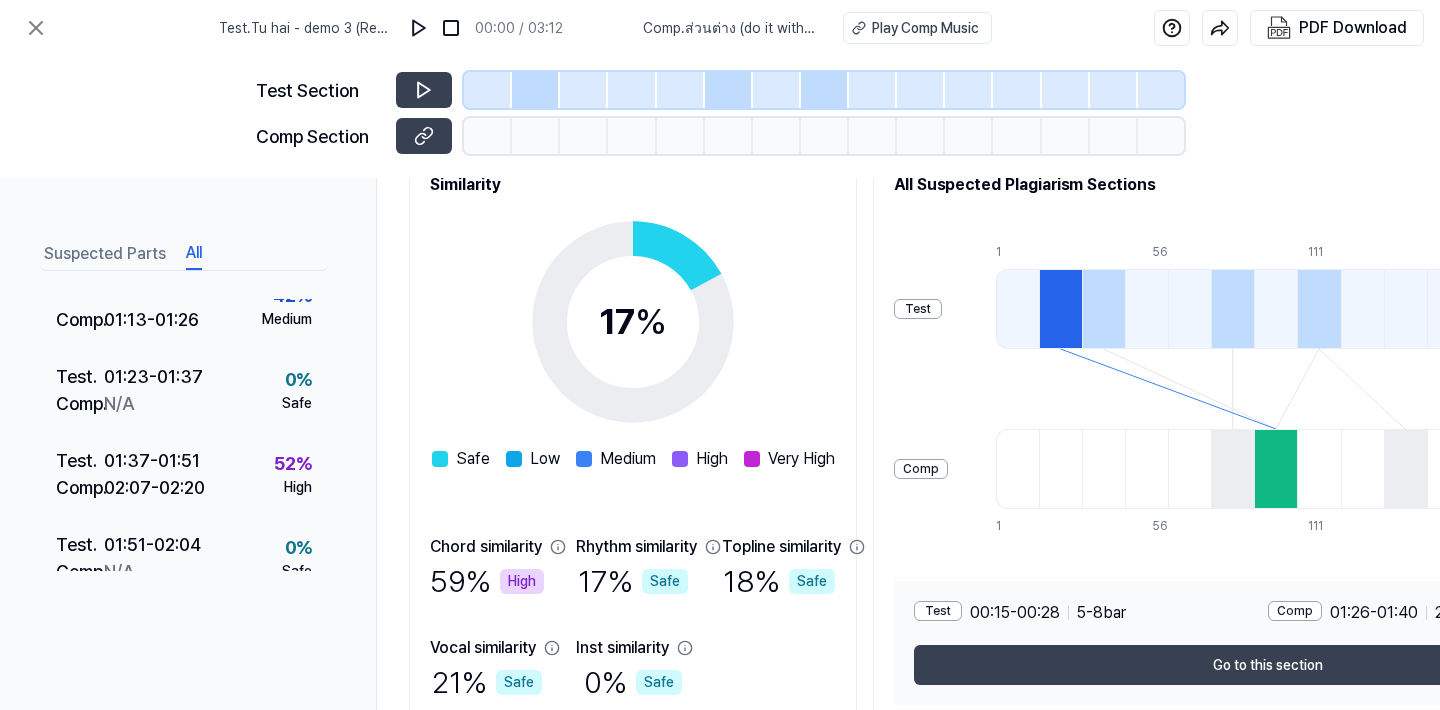 scroll, scrollTop: 0, scrollLeft: 0, axis: both 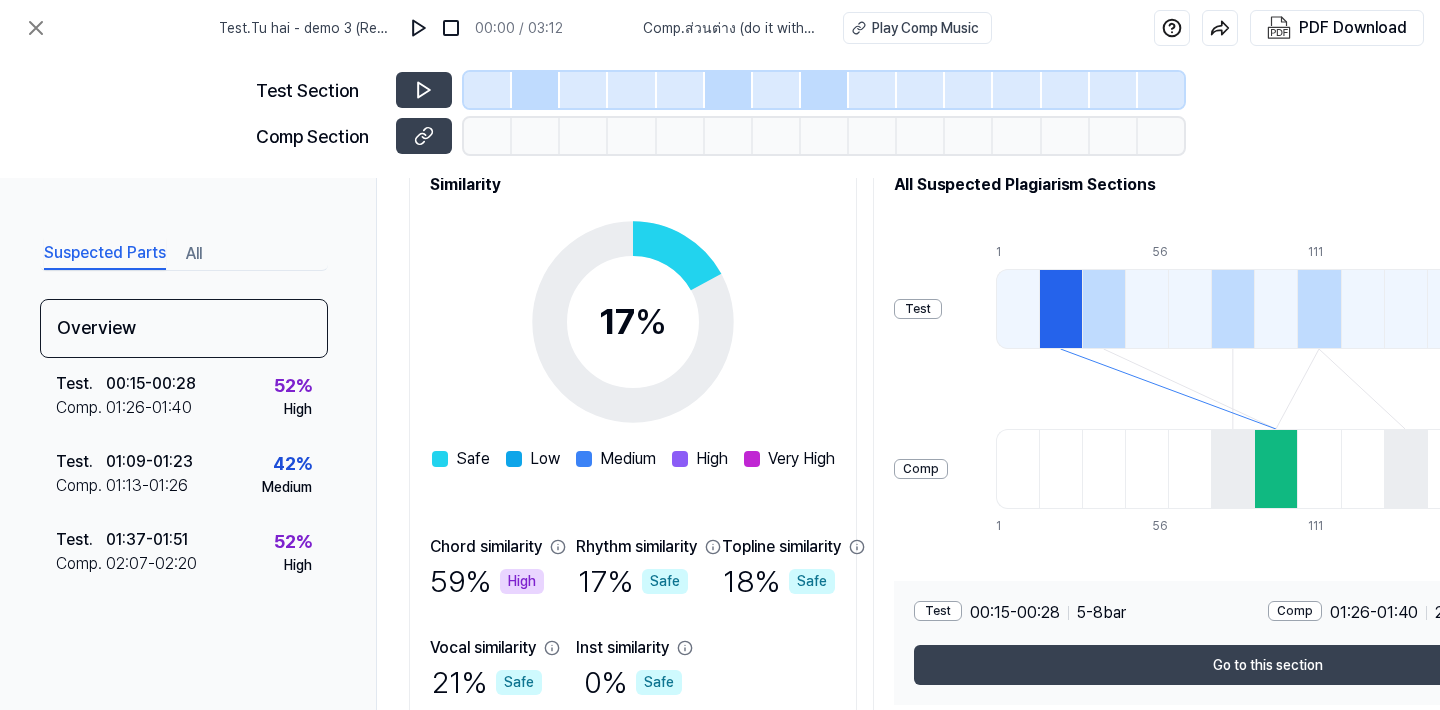 click on "Suspected Parts" at bounding box center [105, 254] 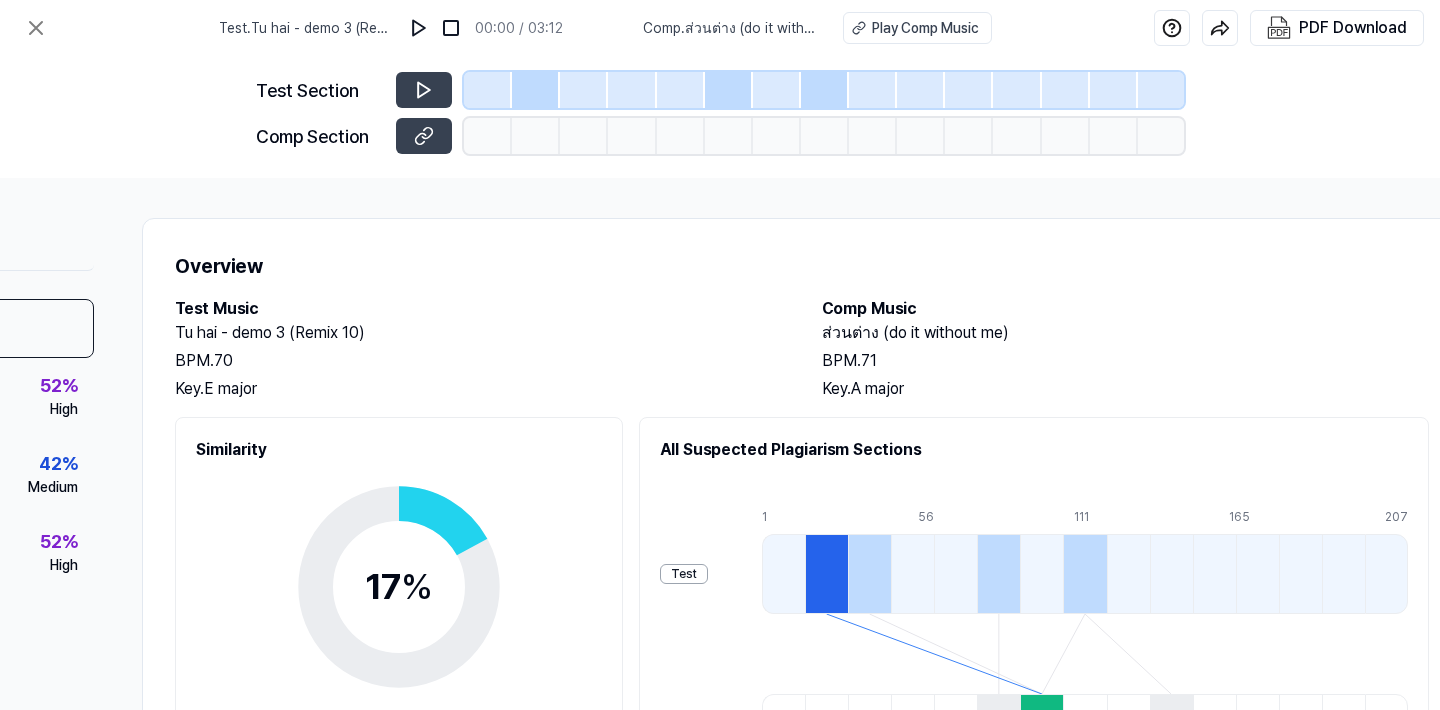 scroll, scrollTop: 0, scrollLeft: 304, axis: horizontal 